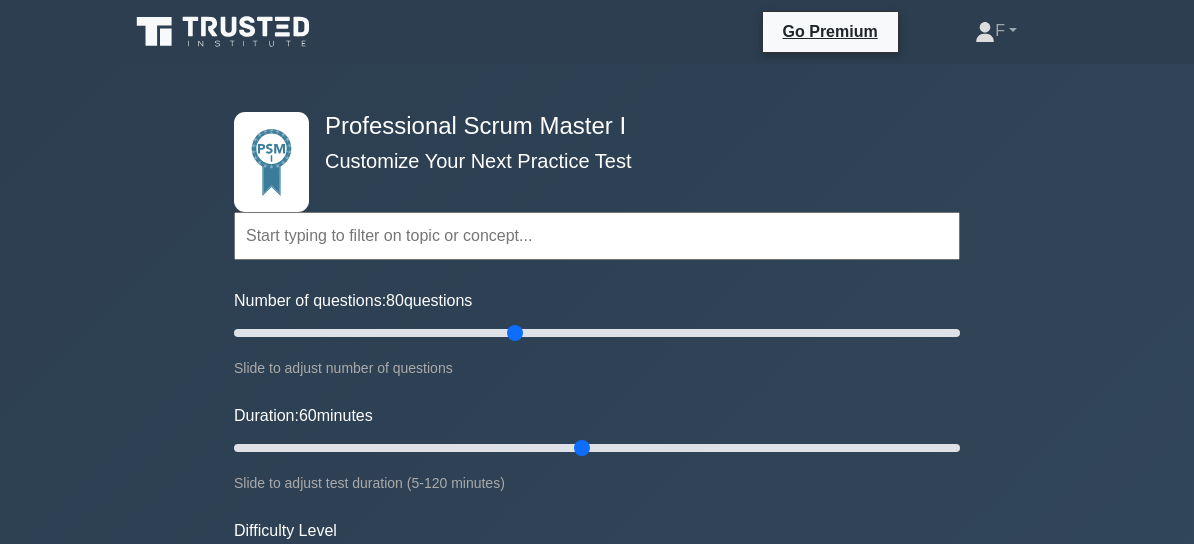 scroll, scrollTop: 746, scrollLeft: 0, axis: vertical 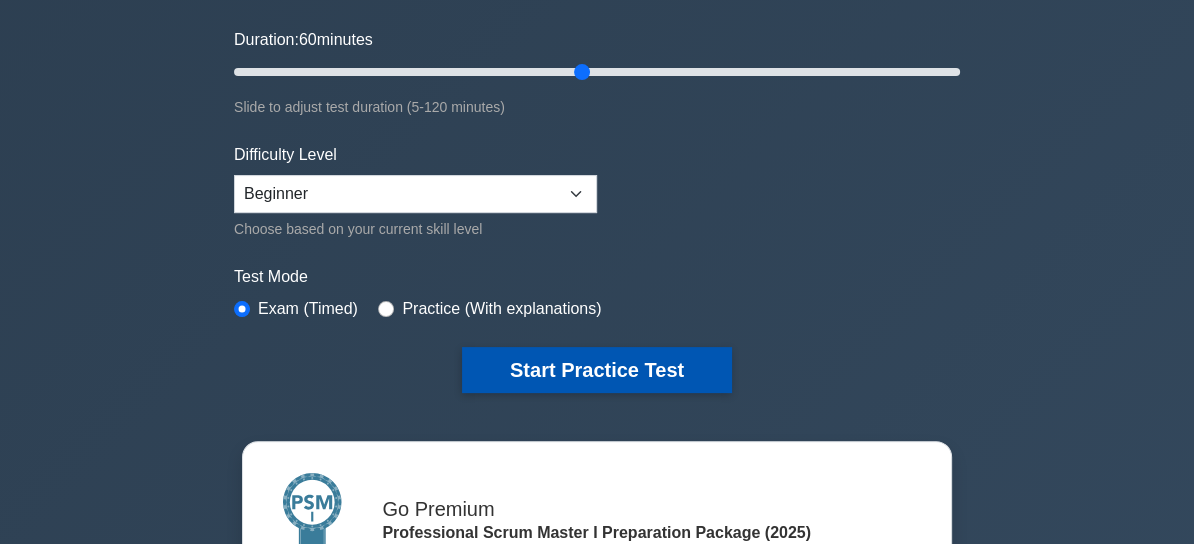 click on "Start Practice Test" at bounding box center [597, 370] 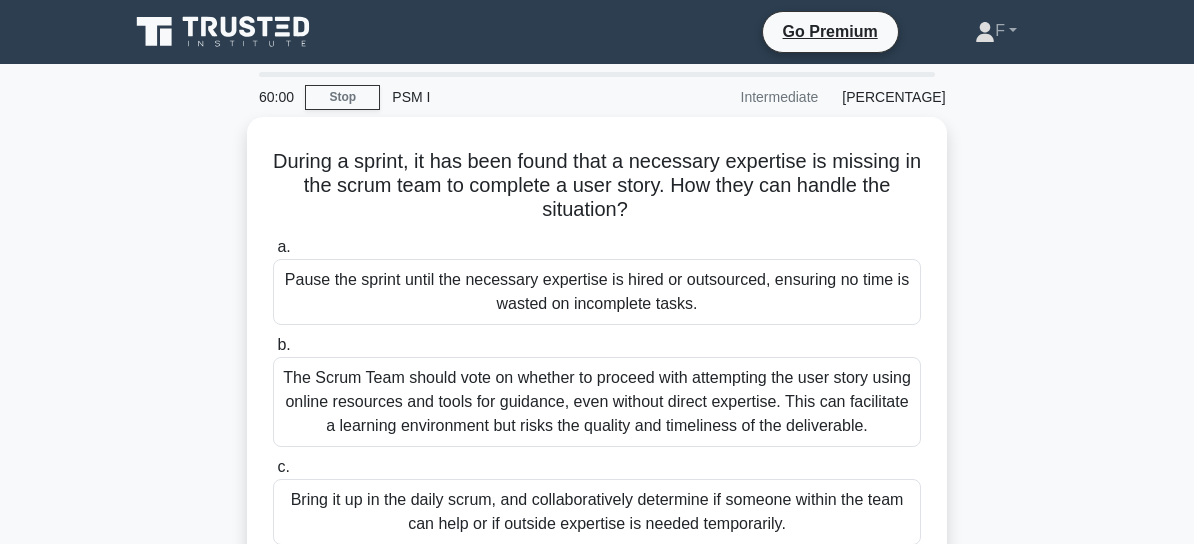 scroll, scrollTop: 0, scrollLeft: 0, axis: both 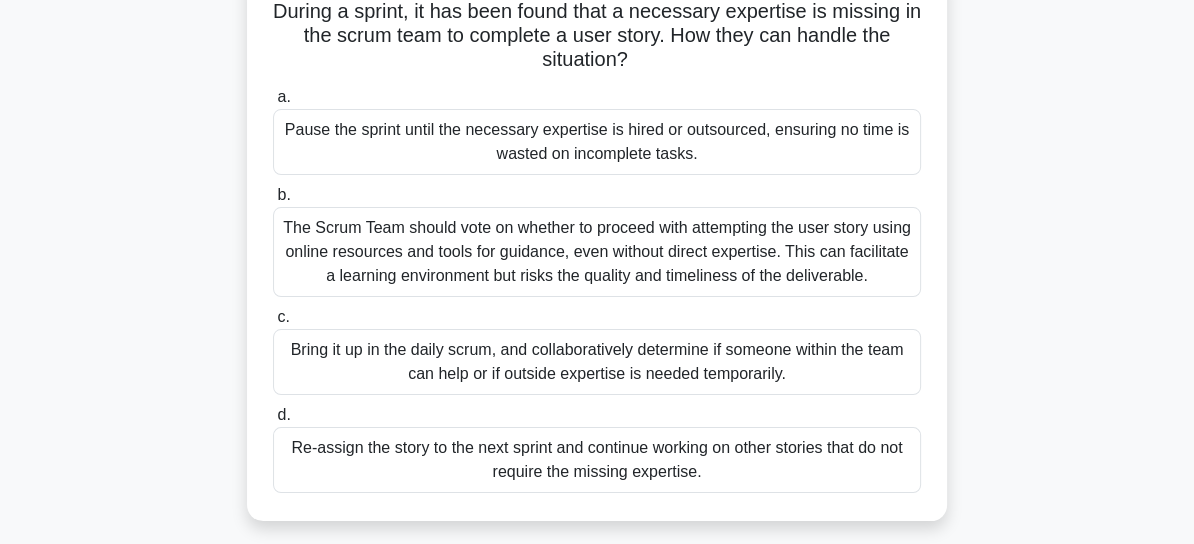 click on "Re-assign the story to the next sprint and continue working on other stories that do not require the missing expertise." at bounding box center (597, 460) 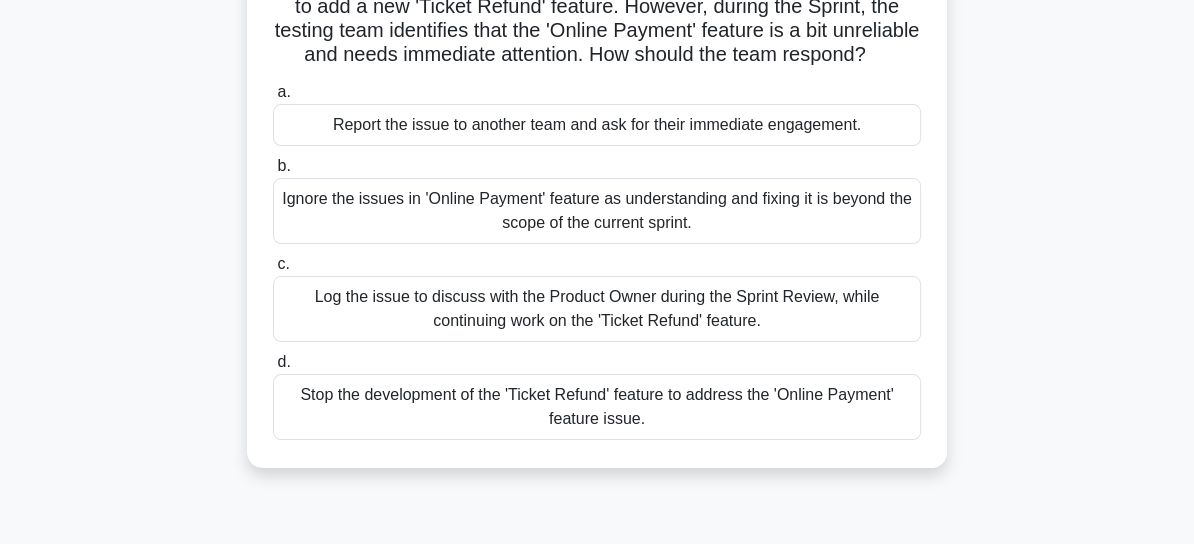 scroll, scrollTop: 176, scrollLeft: 0, axis: vertical 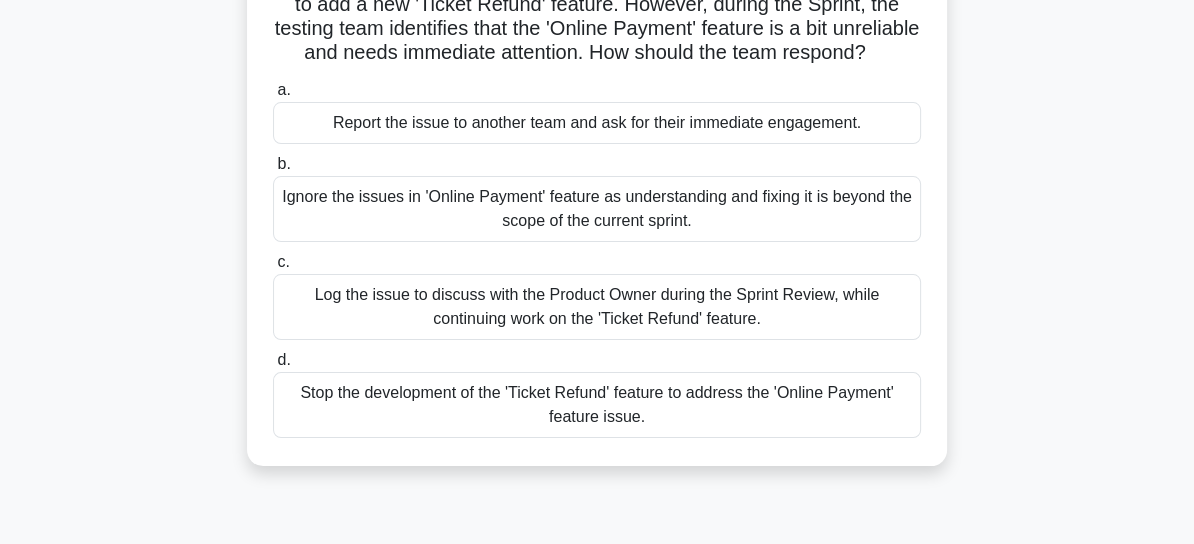 click on "Log the issue to discuss with the Product Owner during the Sprint Review, while continuing work on the 'Ticket Refund' feature." at bounding box center [597, 307] 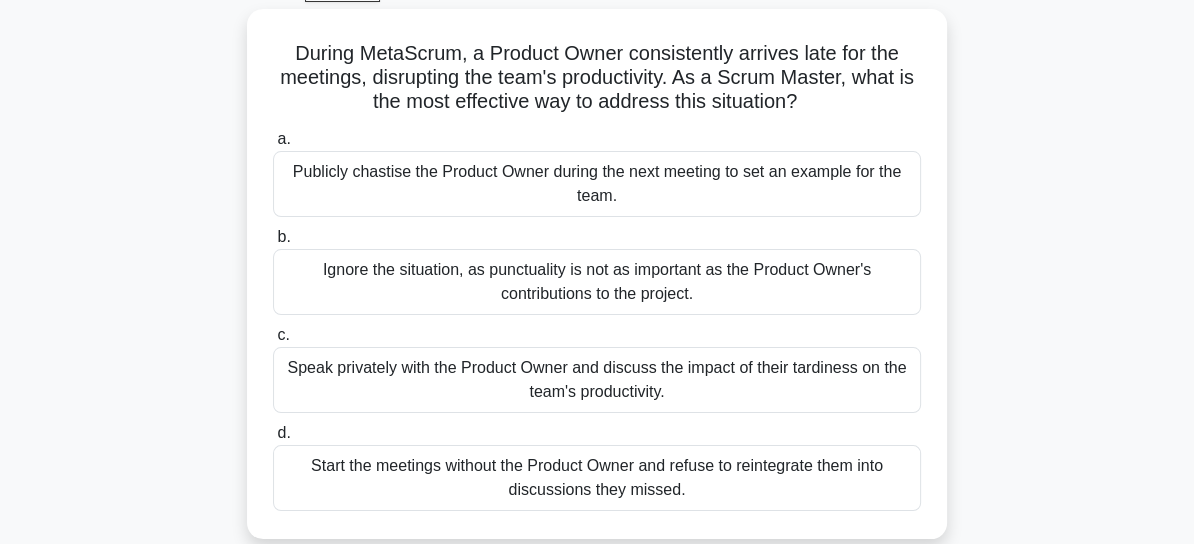 scroll, scrollTop: 109, scrollLeft: 0, axis: vertical 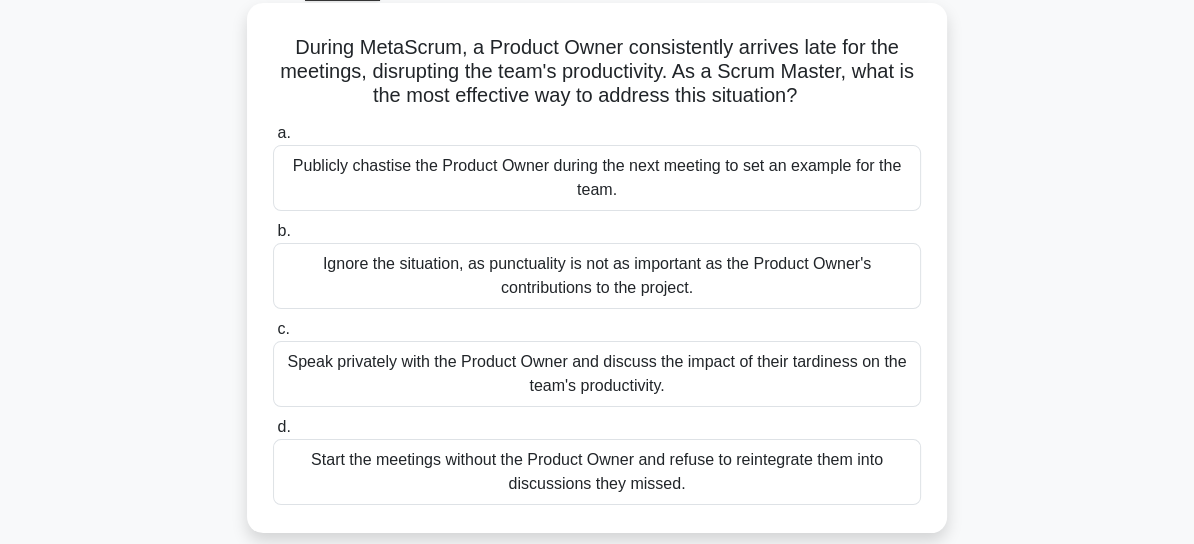 click on "Speak privately with the Product Owner and discuss the impact of their tardiness on the team's productivity." at bounding box center (597, 374) 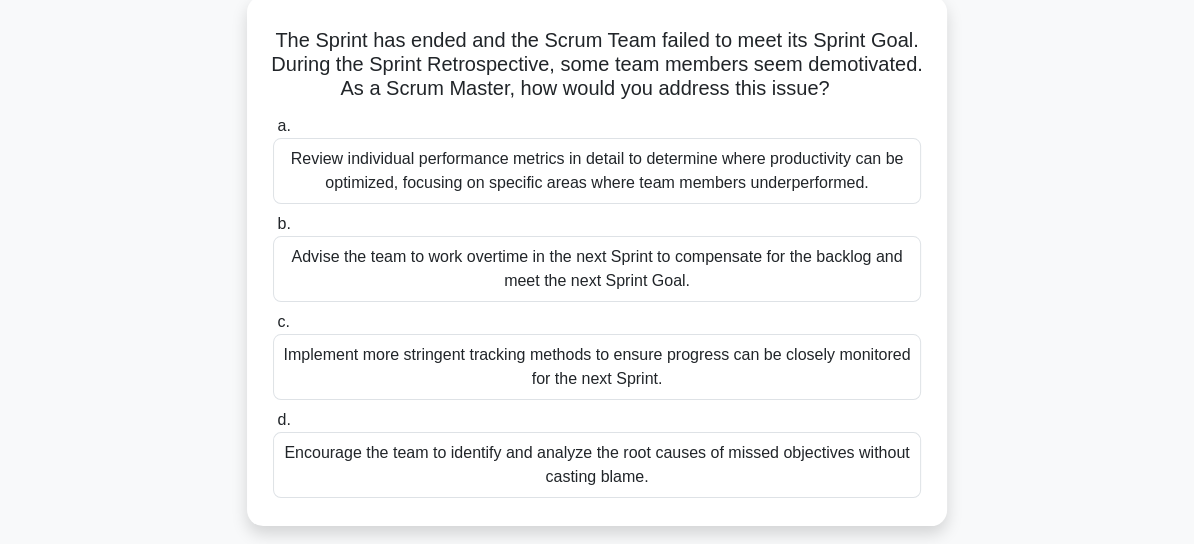scroll, scrollTop: 155, scrollLeft: 0, axis: vertical 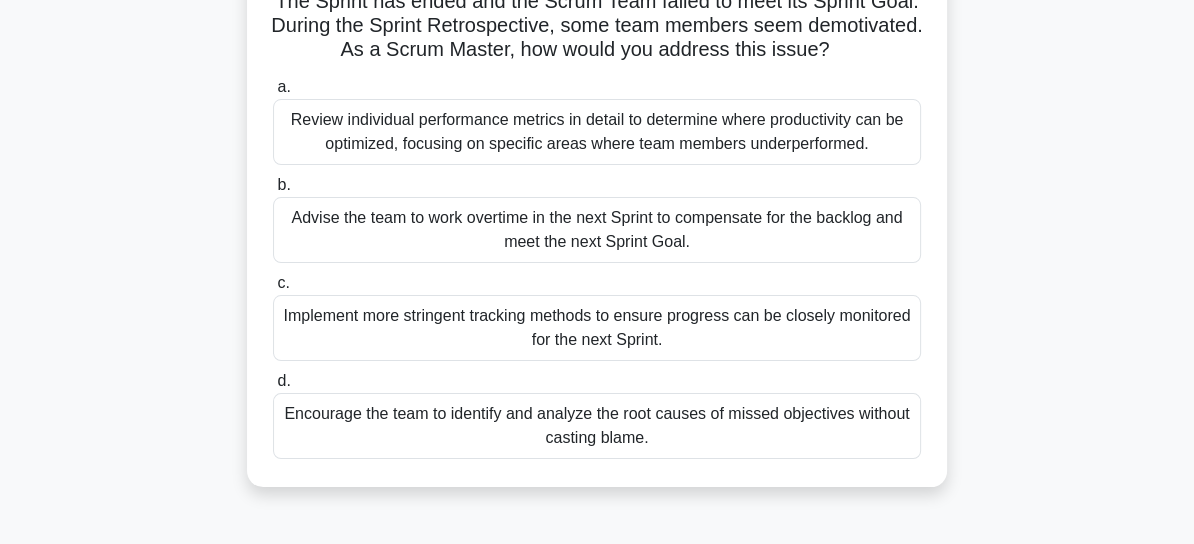 click on "Encourage the team to identify and analyze the root causes of missed objectives without casting blame." at bounding box center (597, 426) 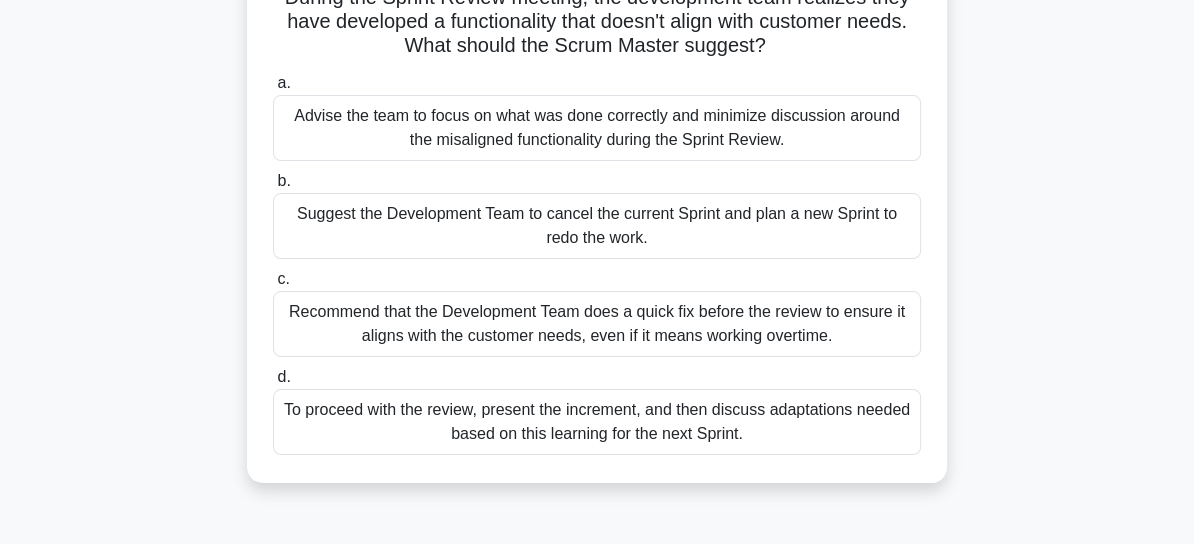 scroll, scrollTop: 166, scrollLeft: 0, axis: vertical 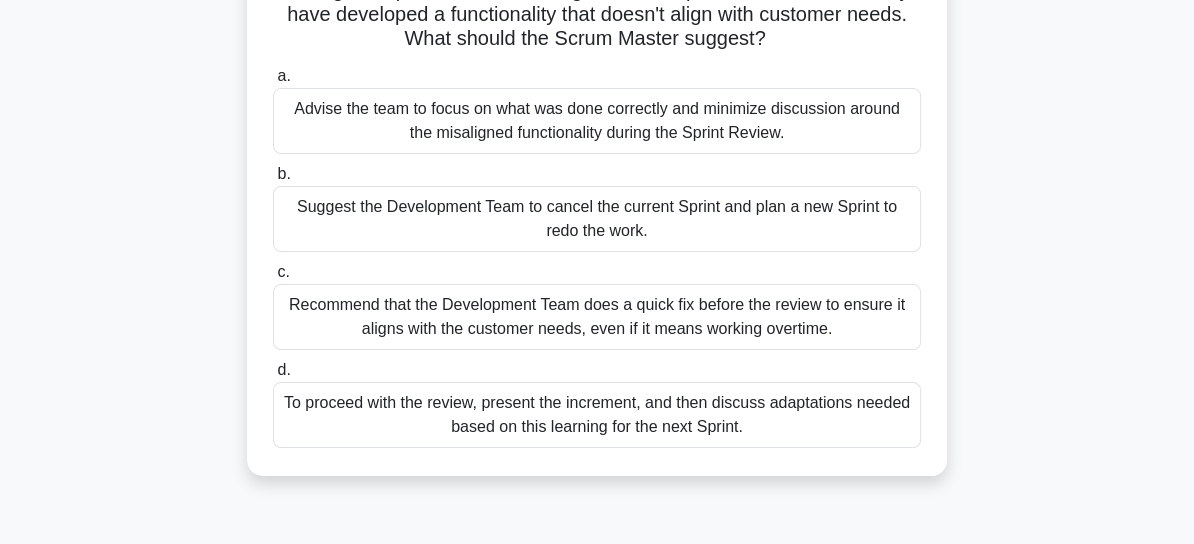 click on "To proceed with the review, present the increment, and then discuss adaptations needed based on this learning for the next Sprint." at bounding box center (597, 415) 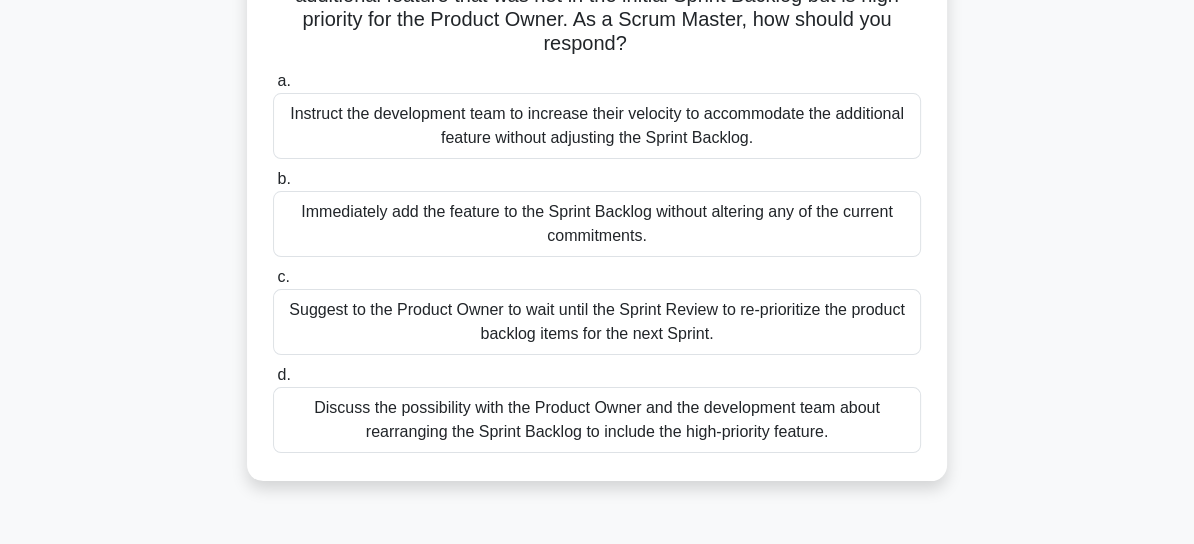 scroll, scrollTop: 191, scrollLeft: 0, axis: vertical 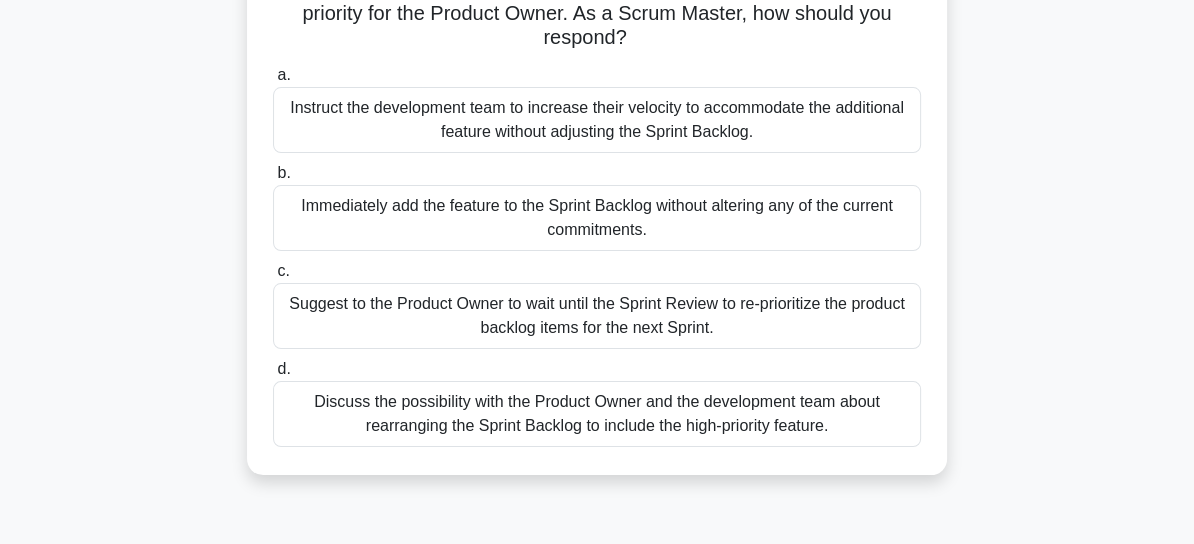 click on "Discuss the possibility with the Product Owner and the development team about rearranging the Sprint Backlog to include the high-priority feature." at bounding box center (597, 414) 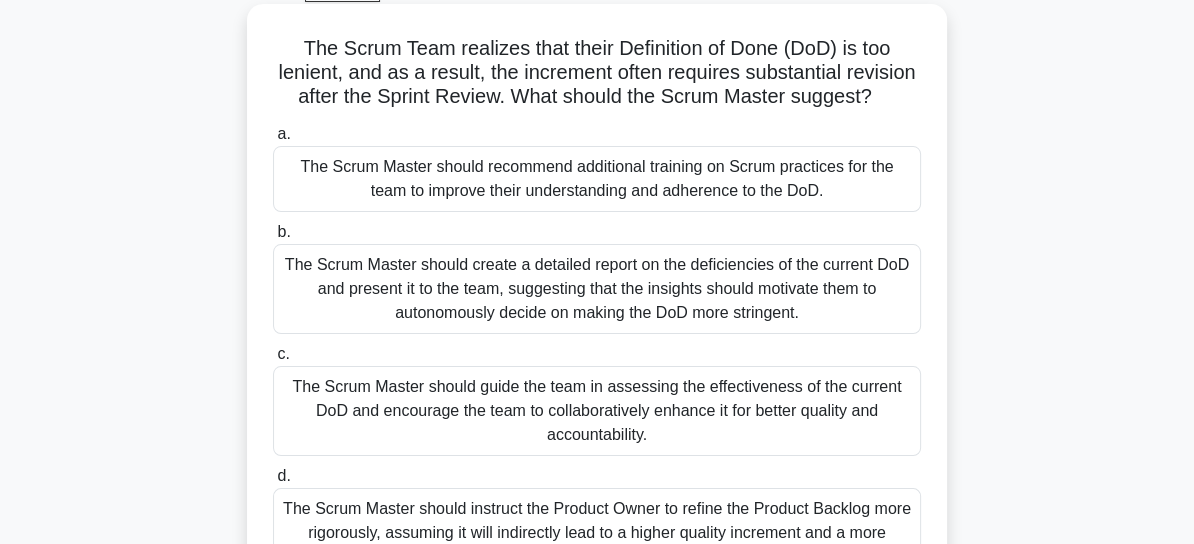 scroll, scrollTop: 103, scrollLeft: 0, axis: vertical 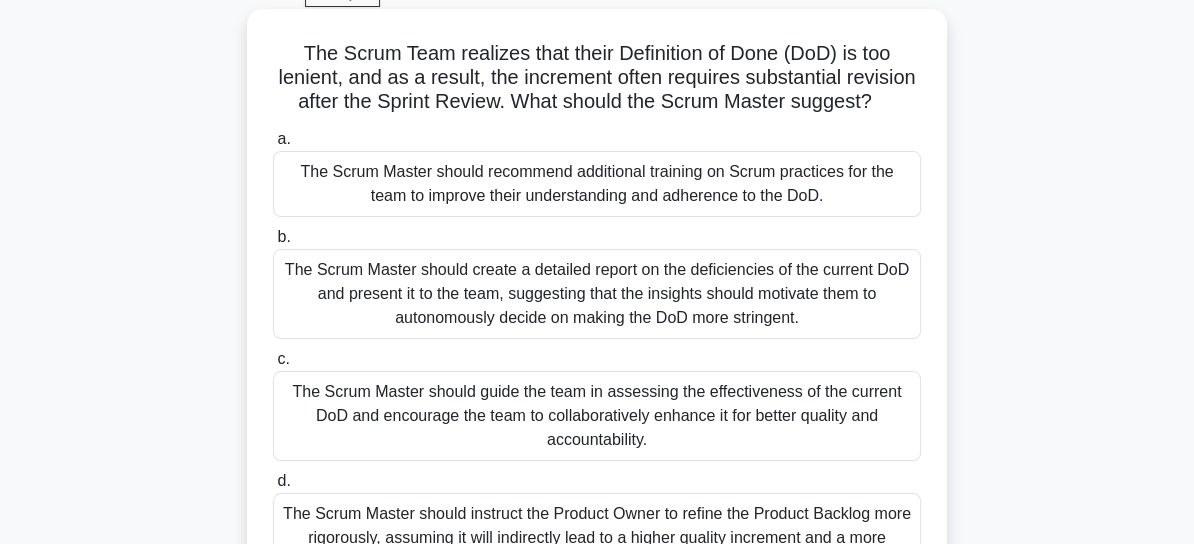 click on "The Scrum Master should create a detailed report on the deficiencies of the current DoD and present it to the team, suggesting that the insights should motivate them to autonomously decide on making the DoD more stringent." at bounding box center [597, 294] 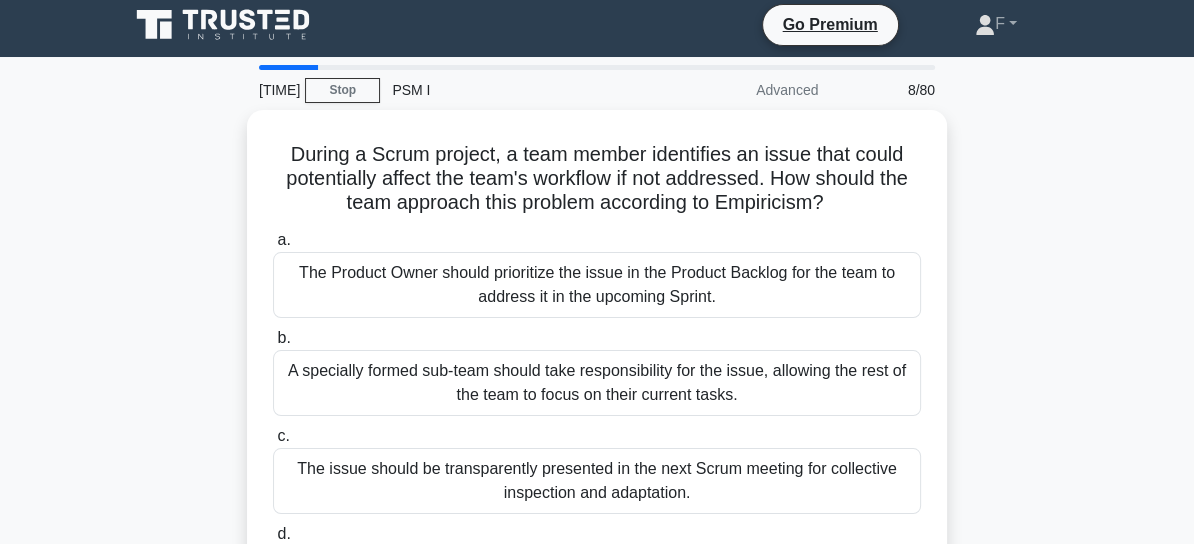 scroll, scrollTop: 0, scrollLeft: 0, axis: both 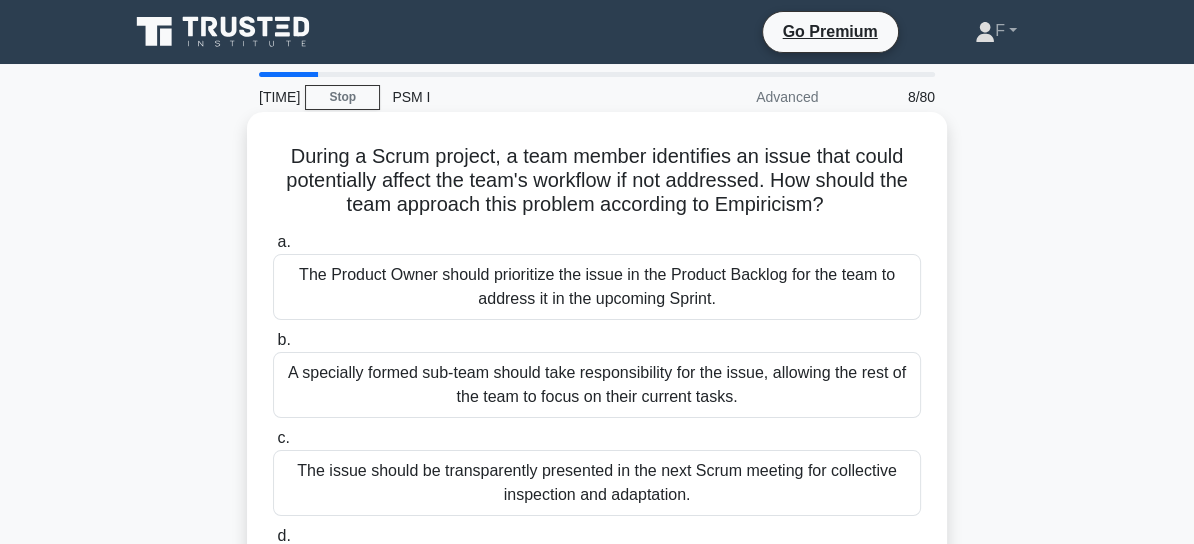 drag, startPoint x: 670, startPoint y: 309, endPoint x: 741, endPoint y: 184, distance: 143.75674 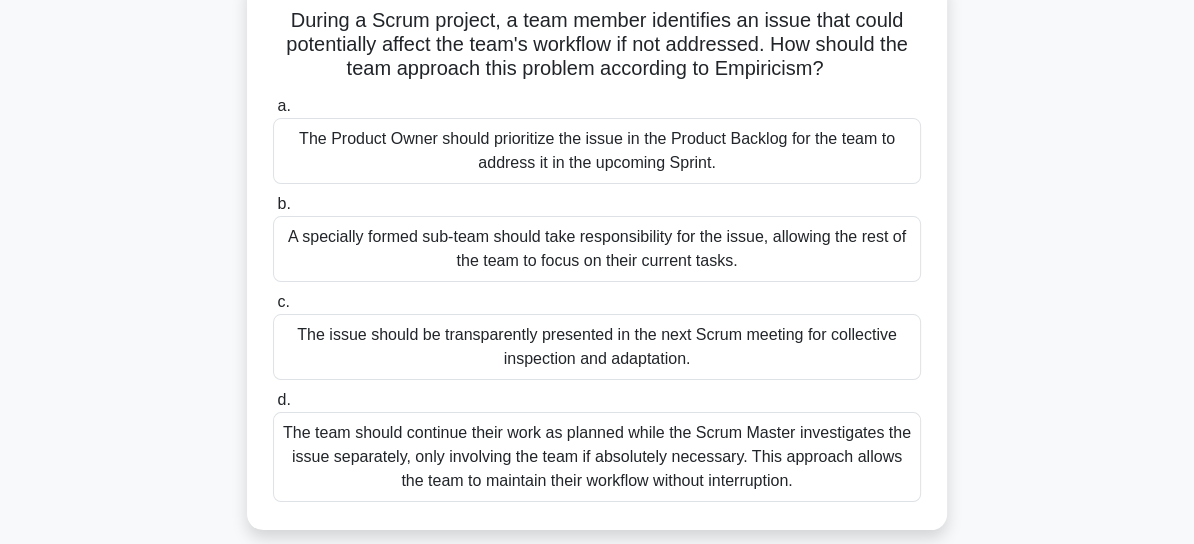 scroll, scrollTop: 138, scrollLeft: 0, axis: vertical 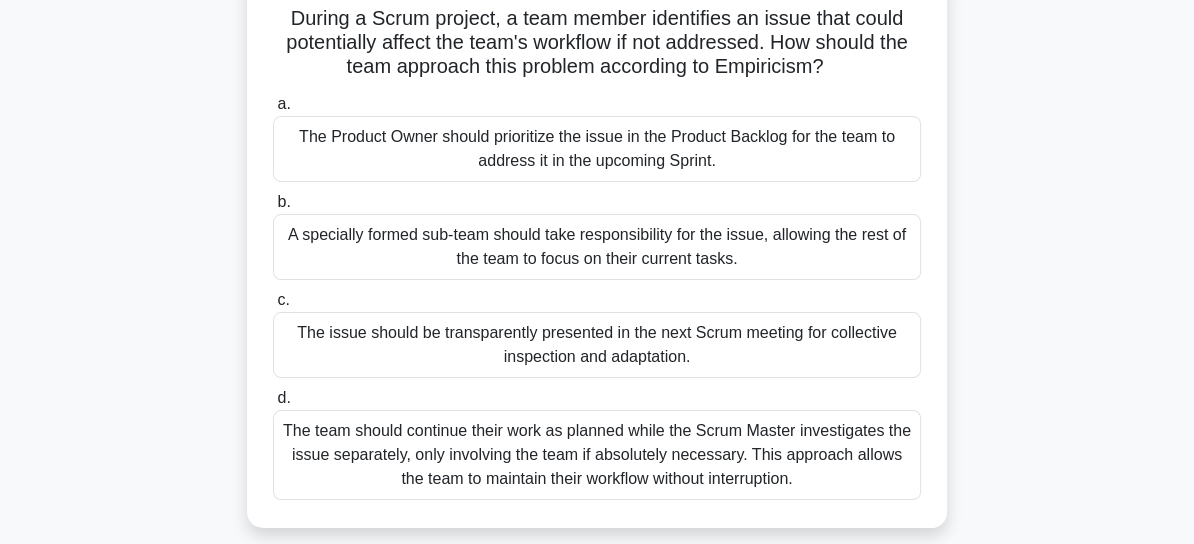click on "The issue should be transparently presented in the next Scrum meeting for collective inspection and adaptation." at bounding box center (597, 345) 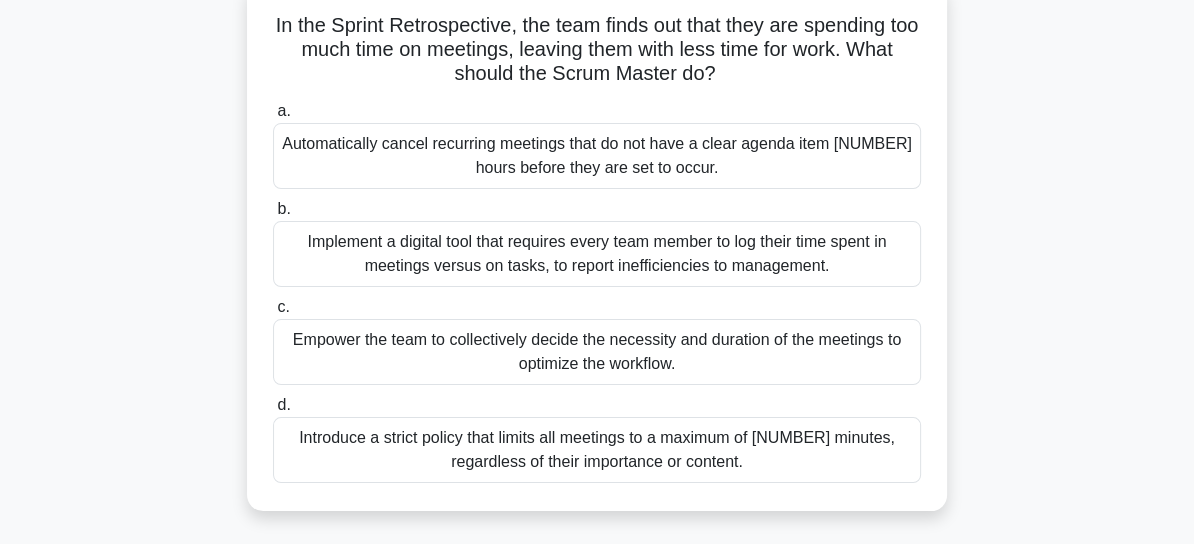 scroll, scrollTop: 130, scrollLeft: 0, axis: vertical 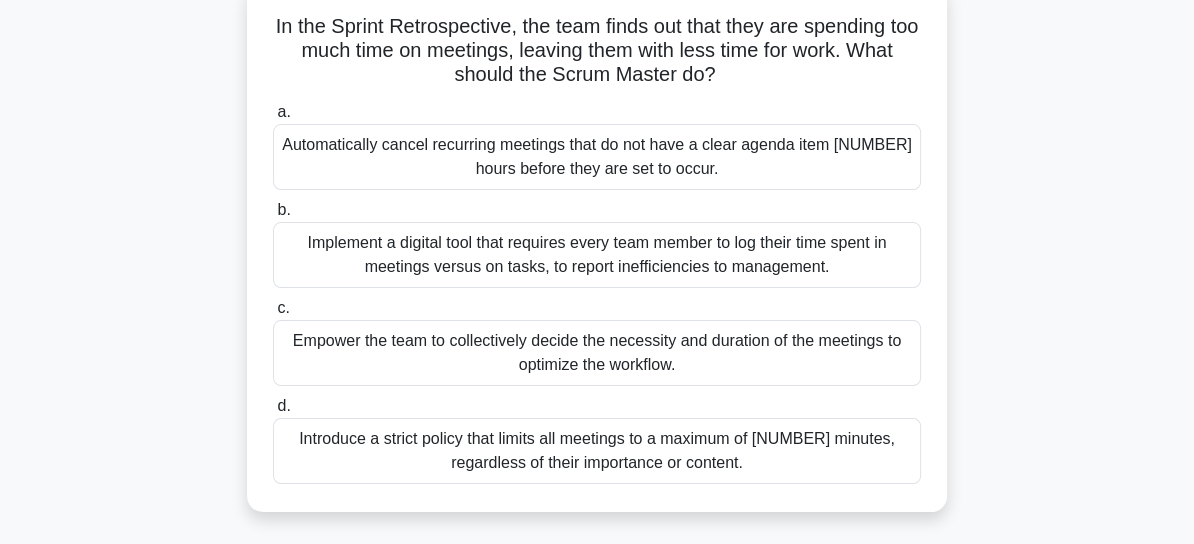 click on "Introduce a strict policy that limits all meetings to a maximum of [NUMBER] minutes, regardless of their importance or content." at bounding box center [597, 451] 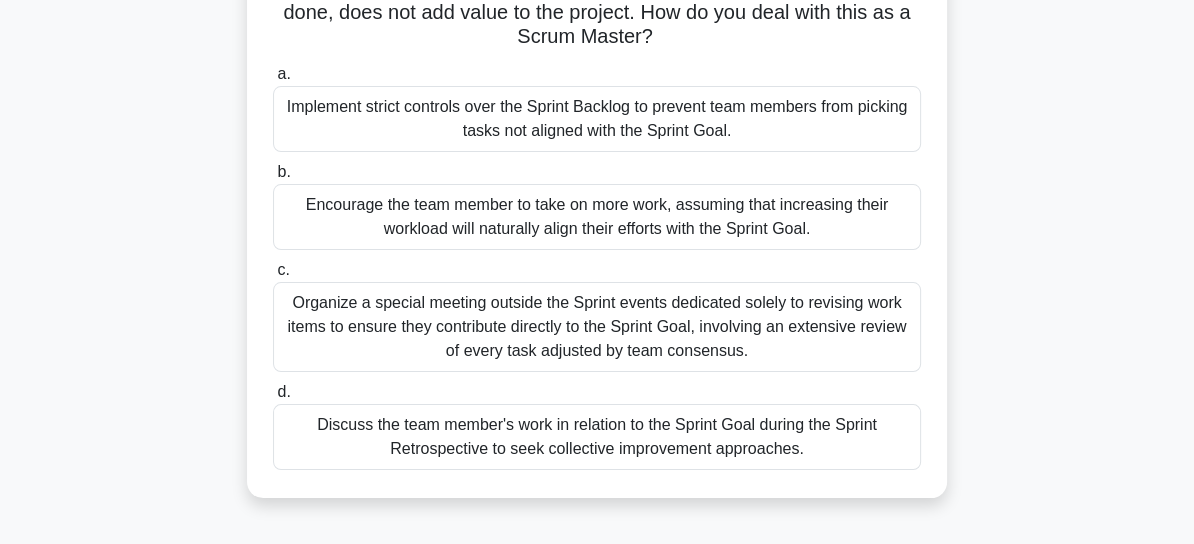 scroll, scrollTop: 193, scrollLeft: 0, axis: vertical 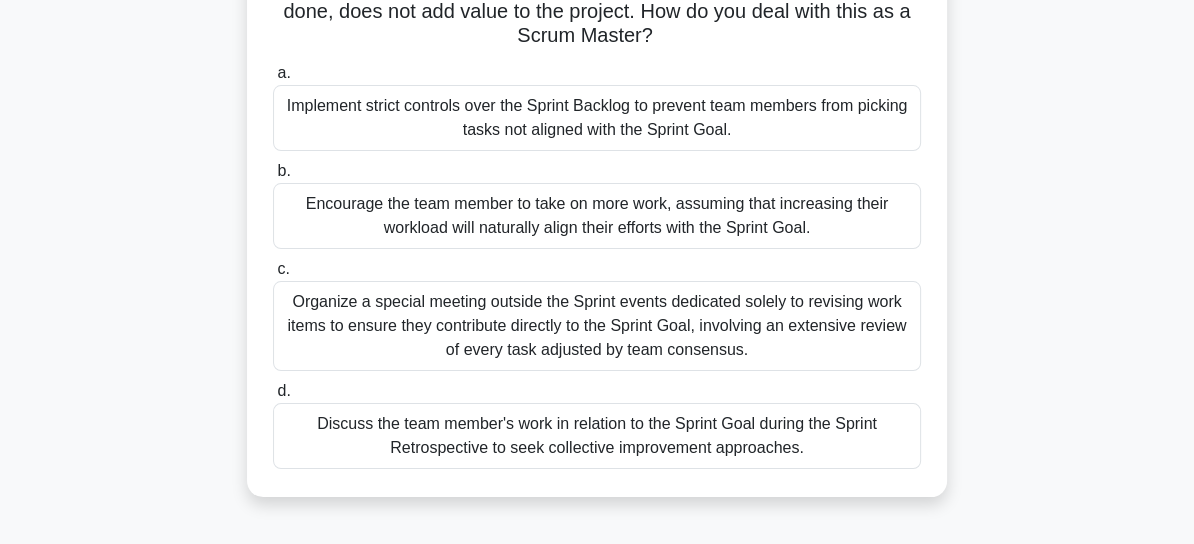 click on "Discuss the team member's work in relation to the Sprint Goal during the Sprint Retrospective to seek collective improvement approaches." at bounding box center [597, 436] 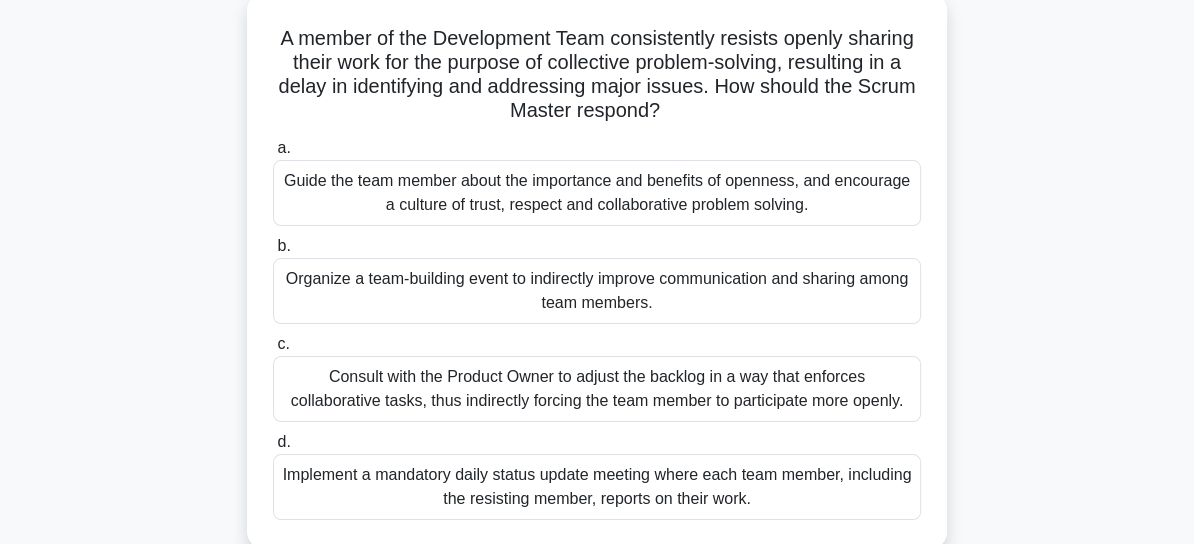 scroll, scrollTop: 109, scrollLeft: 0, axis: vertical 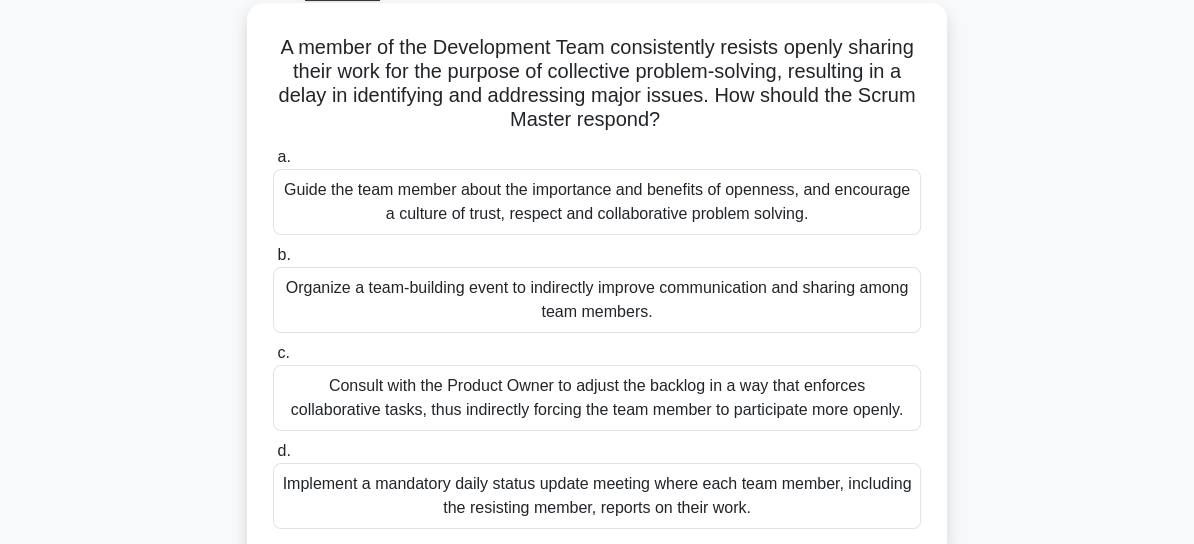 click on "Guide the team member about the importance and benefits of openness, and encourage a culture of trust, respect and collaborative problem solving." at bounding box center [597, 202] 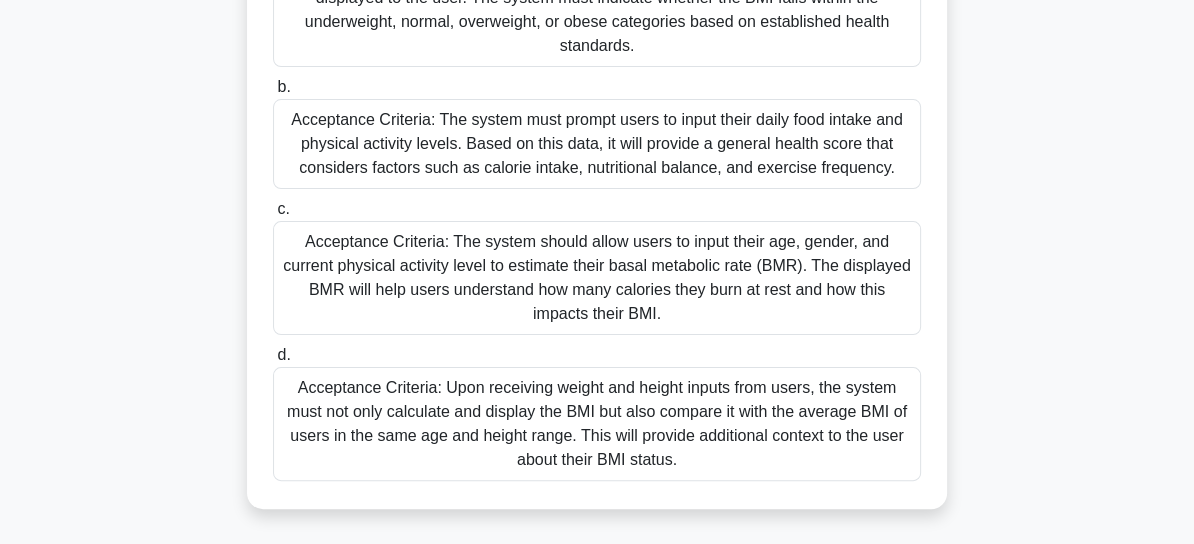 scroll, scrollTop: 364, scrollLeft: 0, axis: vertical 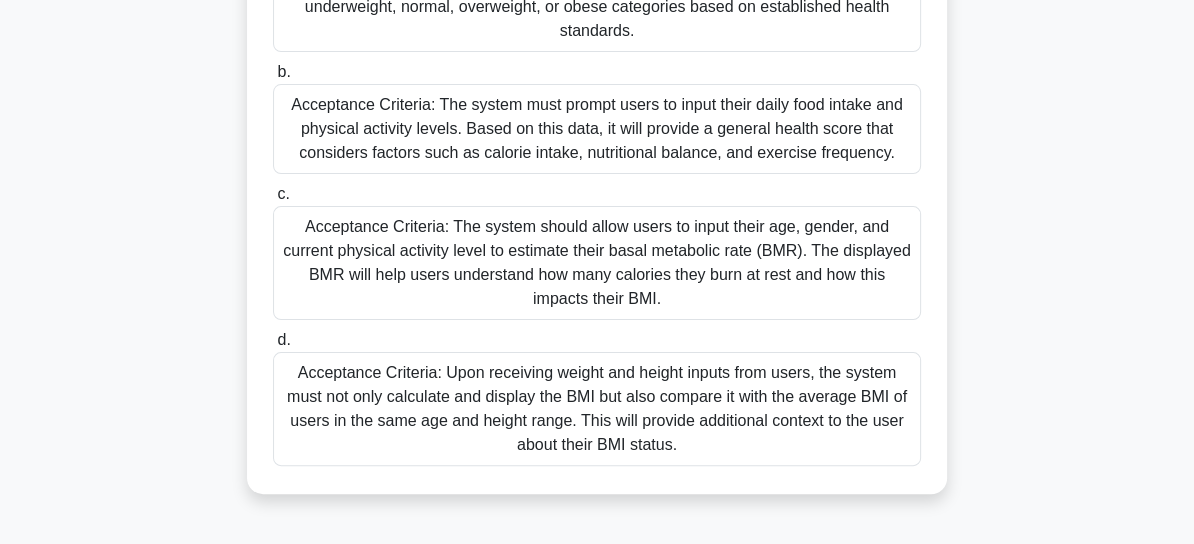 click on "Acceptance Criteria: Upon receiving weight and height inputs from users, the system must not only calculate and display the BMI but also compare it with the average BMI of users in the same age and height range. This will provide additional context to the user about their BMI status." at bounding box center (597, 409) 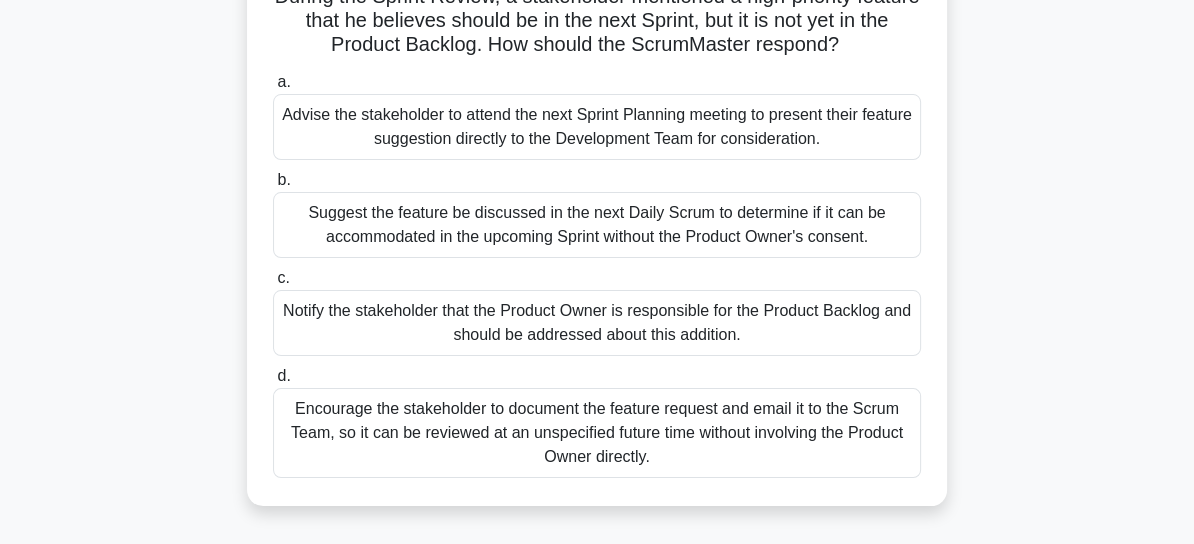 scroll, scrollTop: 172, scrollLeft: 0, axis: vertical 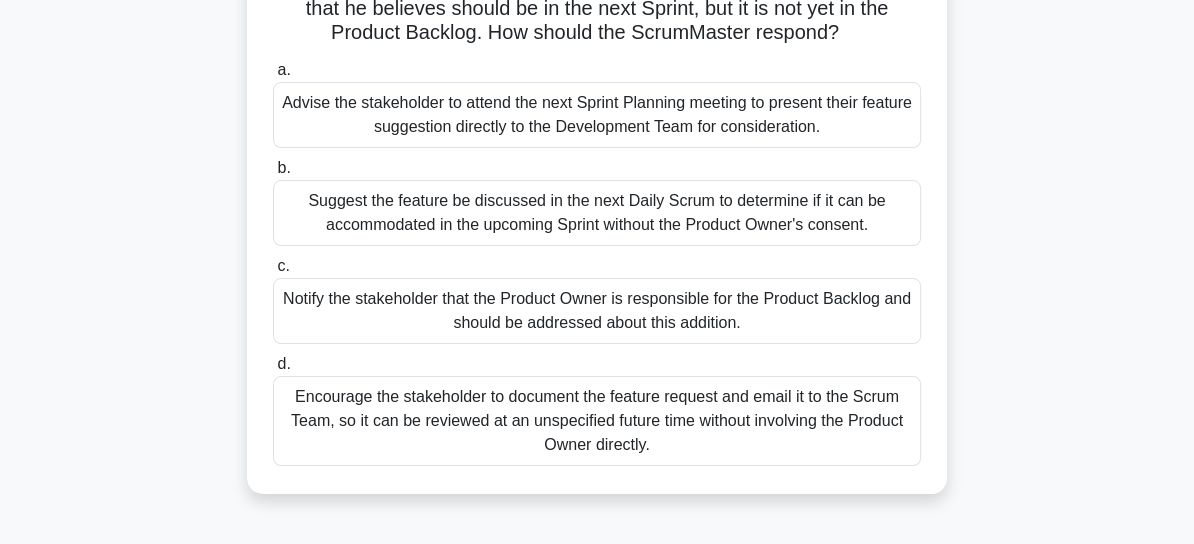 click on "Notify the stakeholder that the Product Owner is responsible for the Product Backlog and should be addressed about this addition." at bounding box center [597, 311] 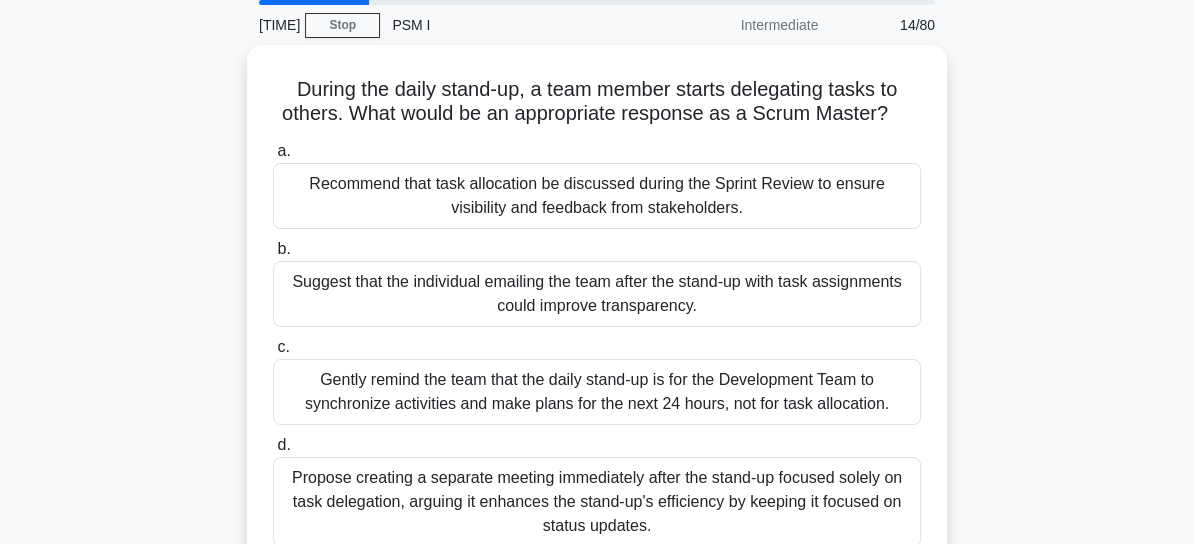 scroll, scrollTop: 68, scrollLeft: 0, axis: vertical 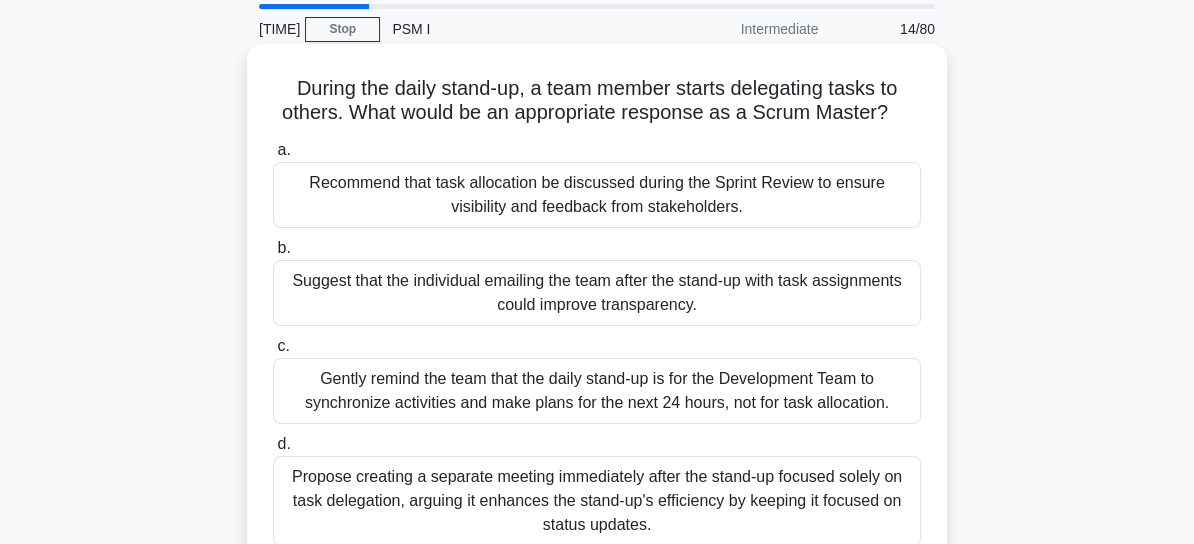 click on "Gently remind the team that the daily stand-up is for the Development Team to synchronize activities and make plans for the next 24 hours, not for task allocation." at bounding box center [597, 391] 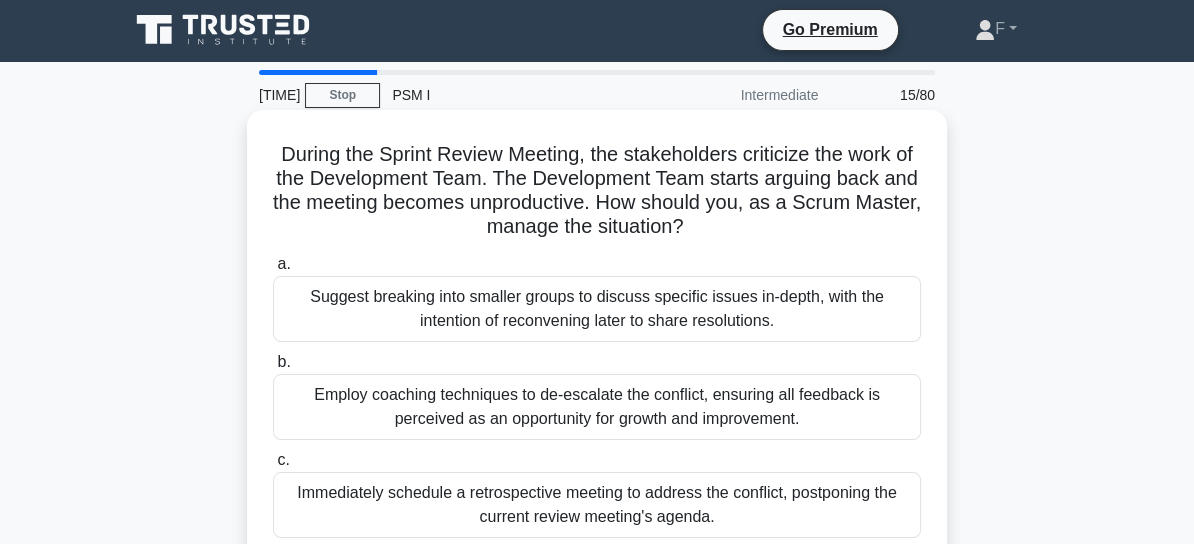scroll, scrollTop: 3, scrollLeft: 0, axis: vertical 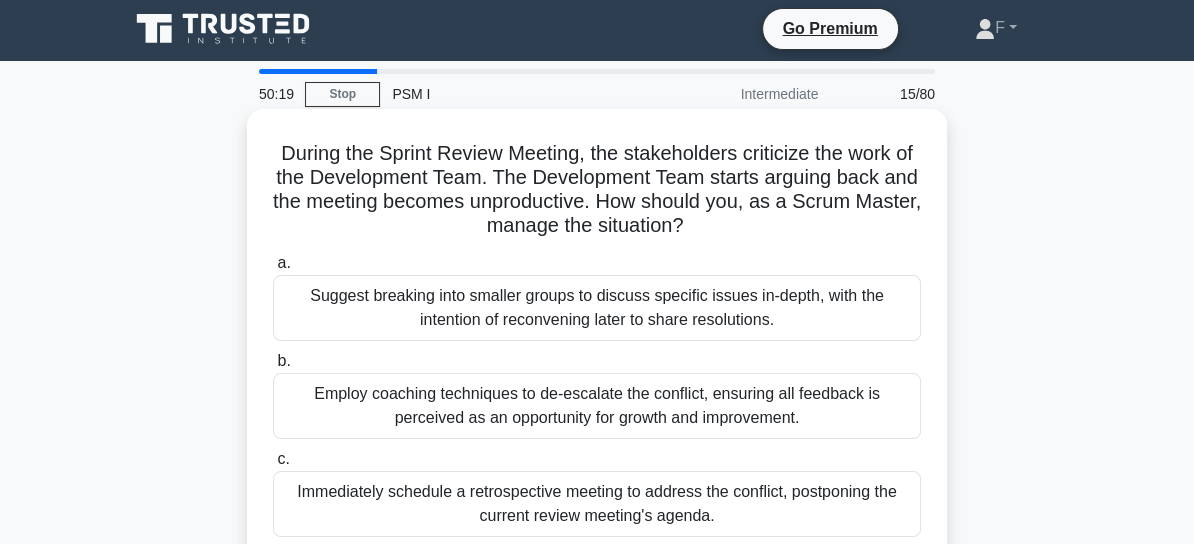 click on "Employ coaching techniques to de-escalate the conflict, ensuring all feedback is perceived as an opportunity for growth and improvement." at bounding box center (597, 406) 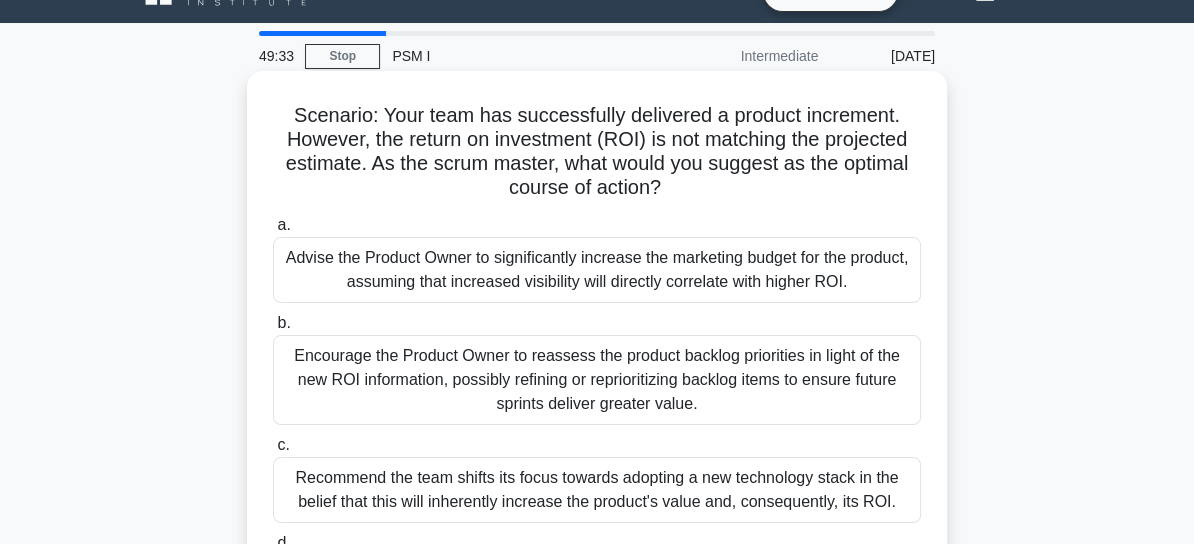 scroll, scrollTop: 37, scrollLeft: 0, axis: vertical 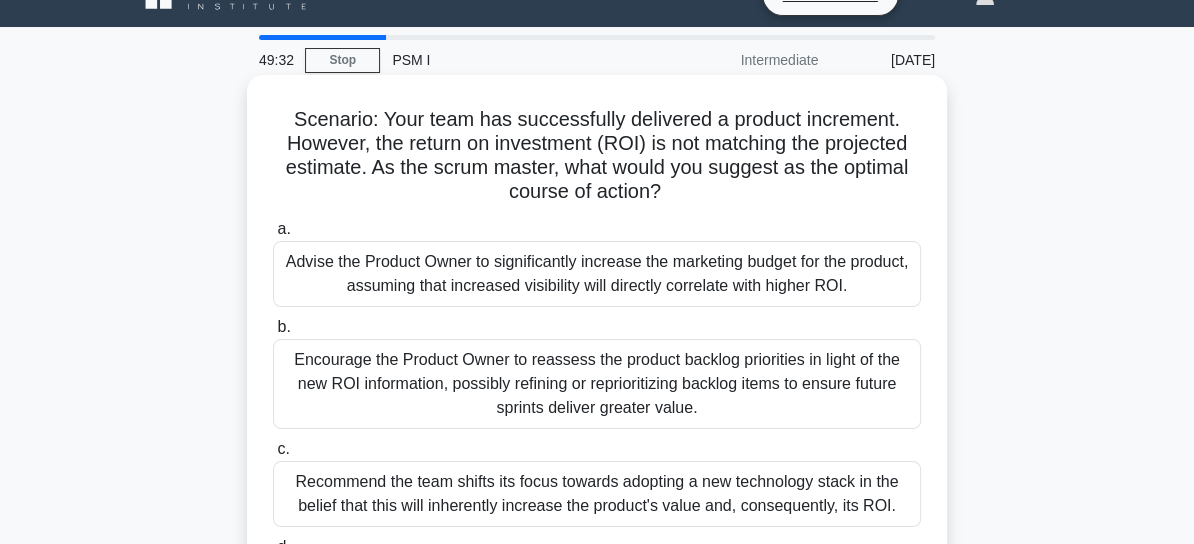 click on "Encourage the Product Owner to reassess the product backlog priorities in light of the new ROI information, possibly refining or reprioritizing backlog items to ensure future sprints deliver greater value." at bounding box center [597, 384] 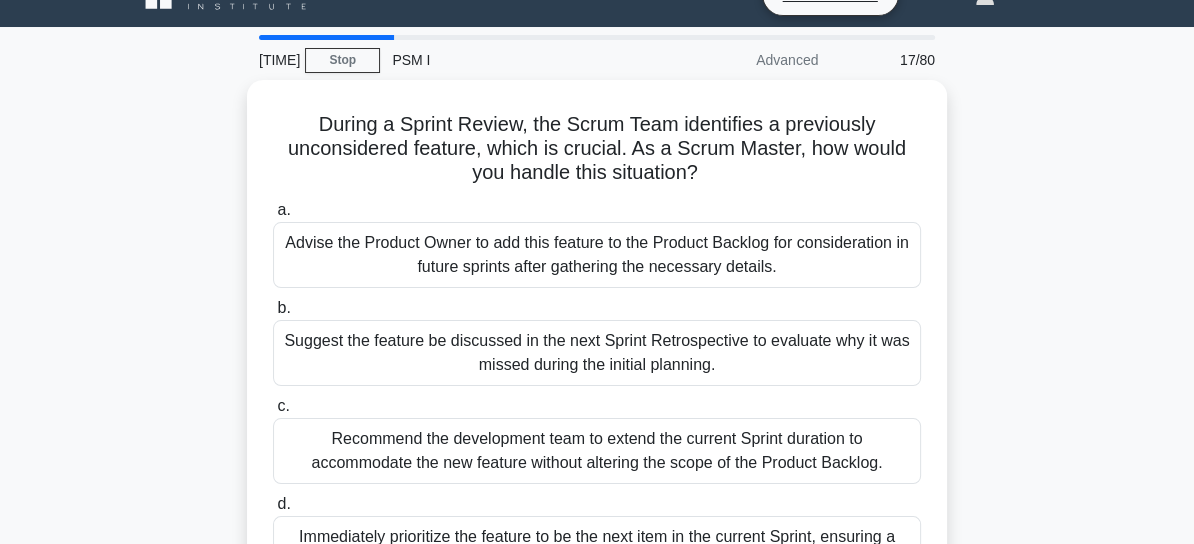 scroll, scrollTop: 35, scrollLeft: 0, axis: vertical 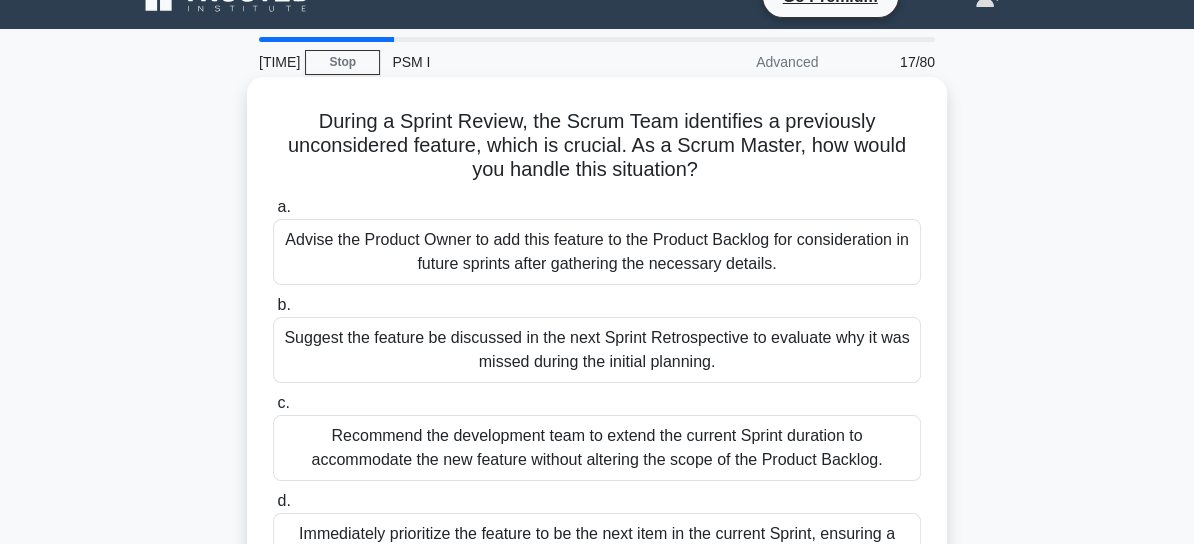 click on "Suggest the feature be discussed in the next Sprint Retrospective to evaluate why it was missed during the initial planning." at bounding box center [597, 350] 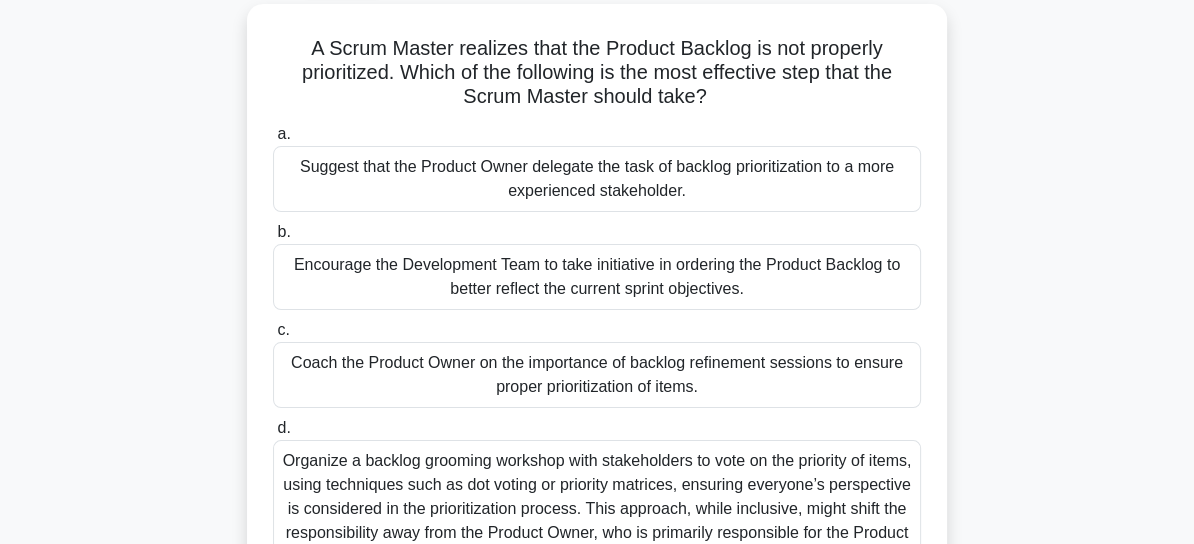 scroll, scrollTop: 108, scrollLeft: 0, axis: vertical 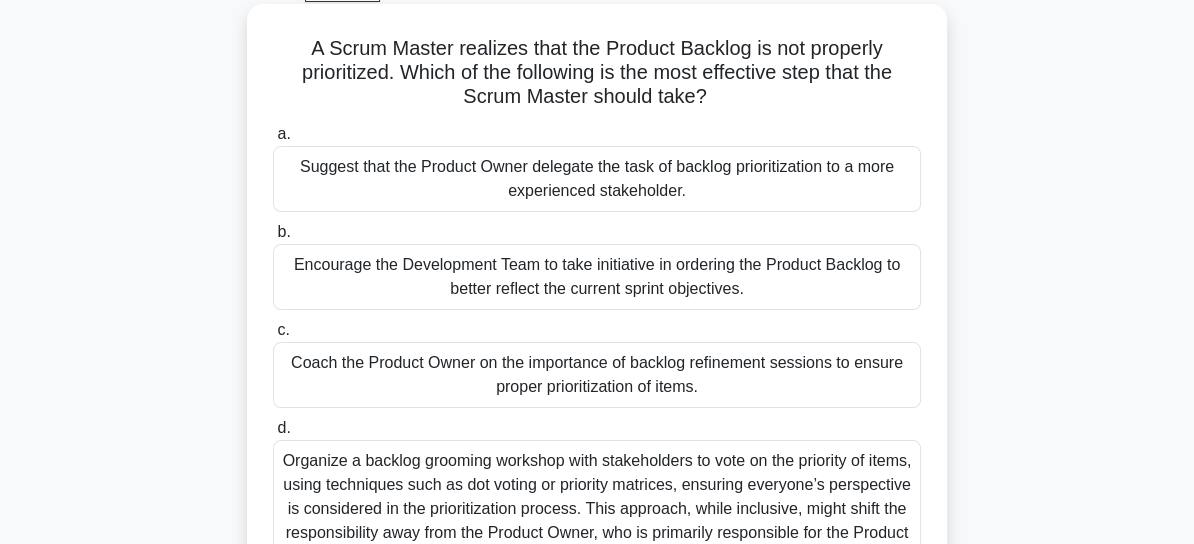 click on "Coach the Product Owner on the importance of backlog refinement sessions to ensure proper prioritization of items." at bounding box center (597, 375) 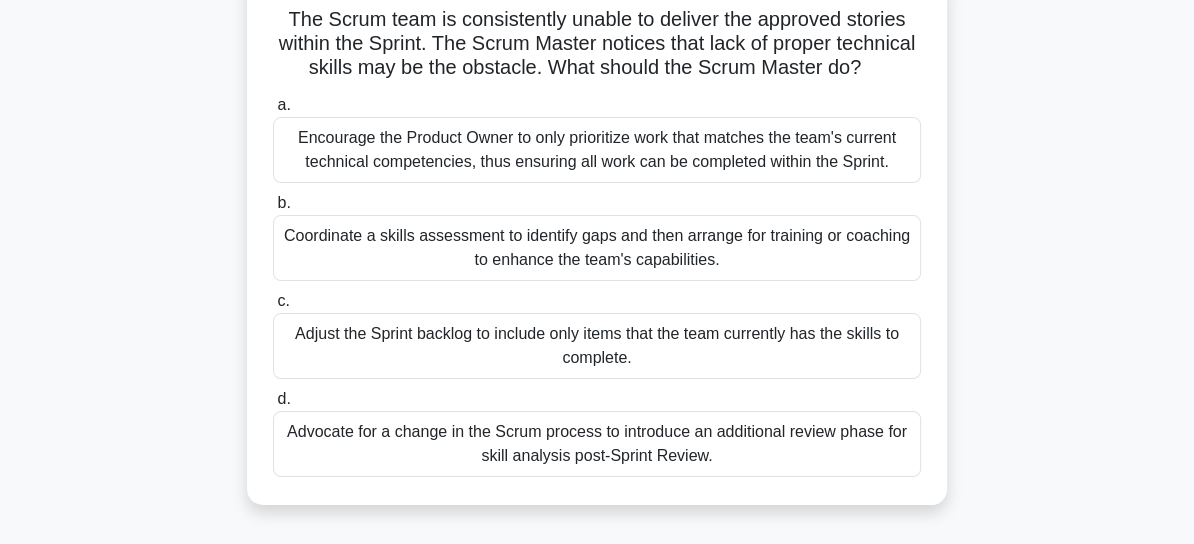 scroll, scrollTop: 136, scrollLeft: 0, axis: vertical 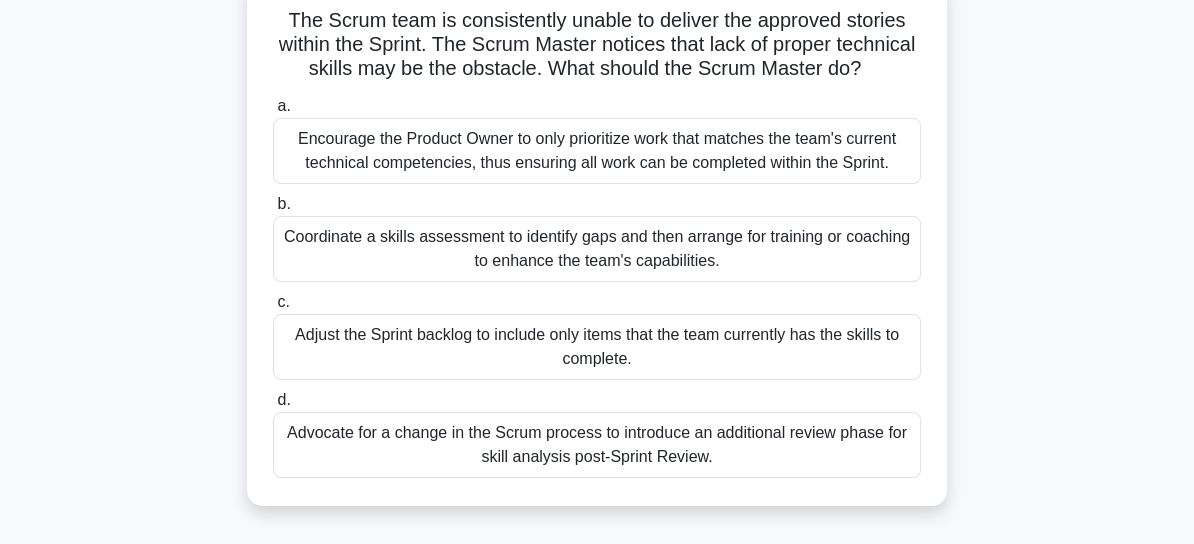 click on "Advocate for a change in the Scrum process to introduce an additional review phase for skill analysis post-Sprint Review." at bounding box center [597, 445] 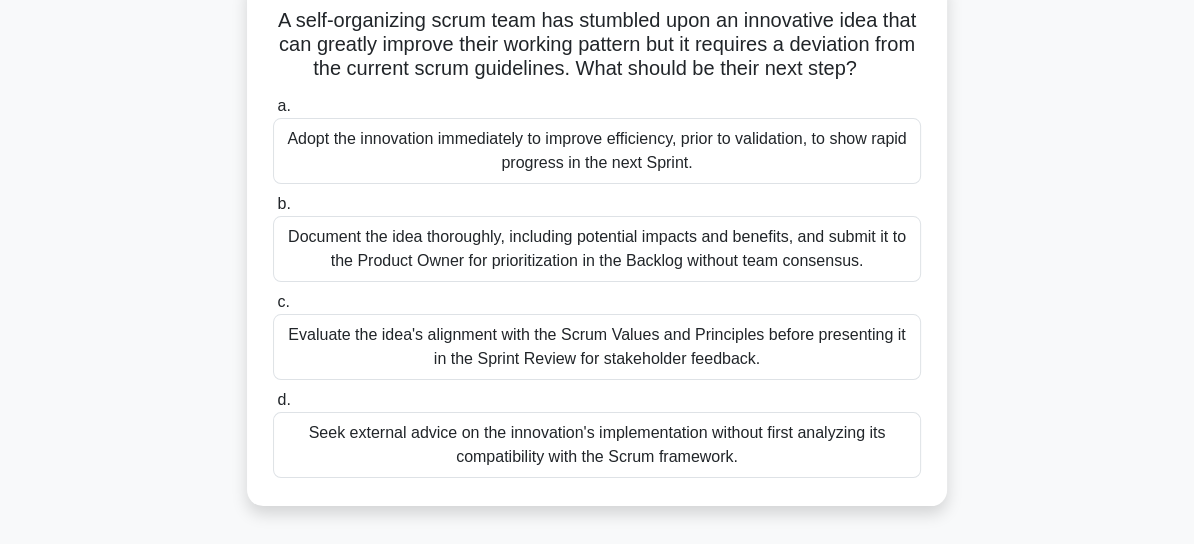 scroll, scrollTop: 140, scrollLeft: 0, axis: vertical 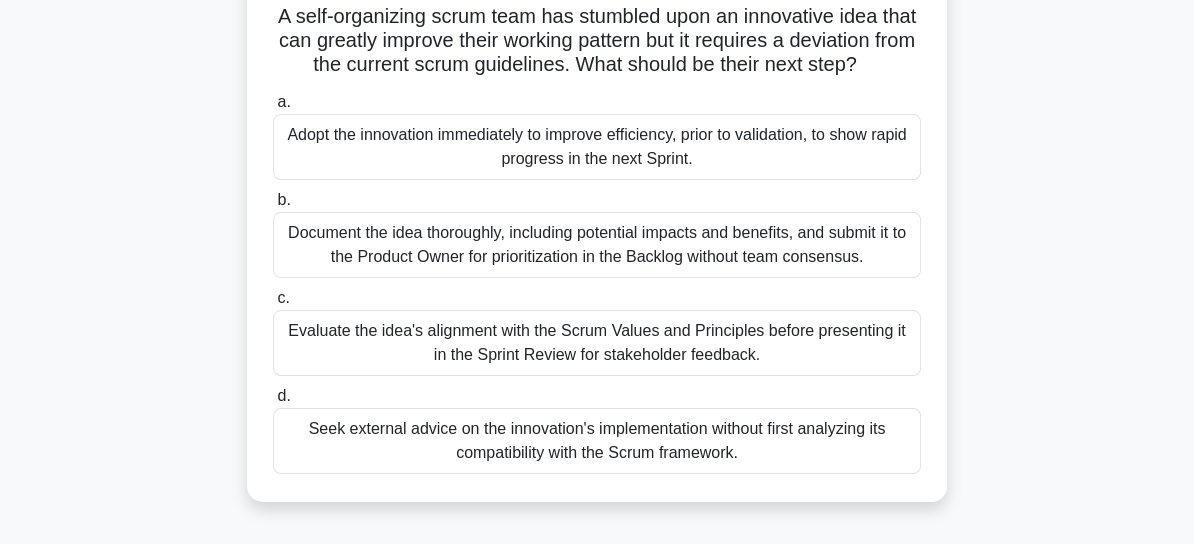 click on "Evaluate the idea's alignment with the Scrum Values and Principles before presenting it in the Sprint Review for stakeholder feedback." at bounding box center [597, 343] 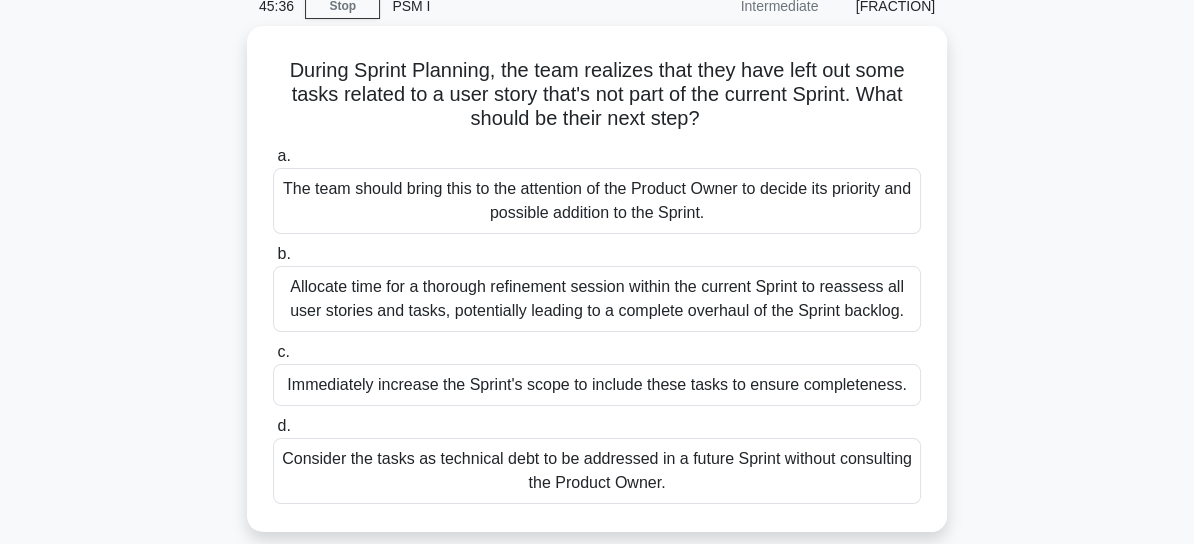 scroll, scrollTop: 94, scrollLeft: 0, axis: vertical 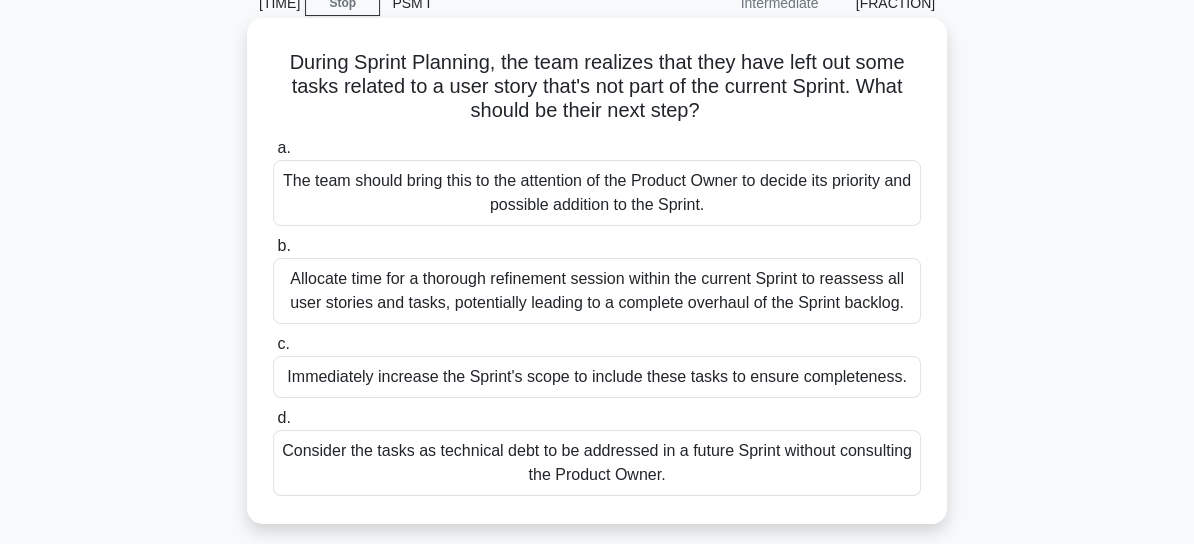 click on "The team should bring this to the attention of the Product Owner to decide its priority and possible addition to the Sprint." at bounding box center [597, 193] 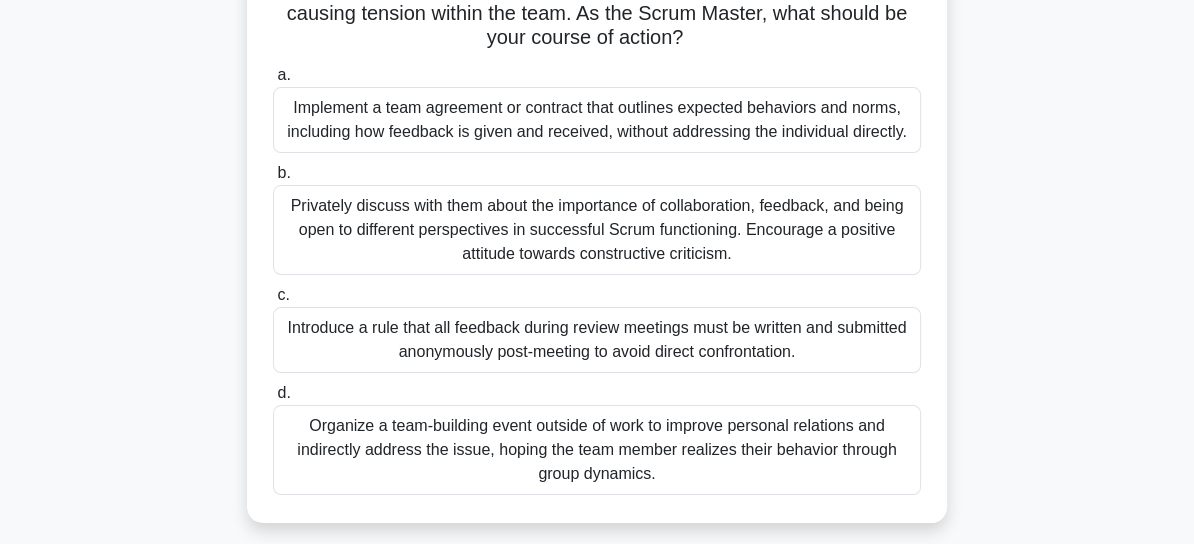 scroll, scrollTop: 192, scrollLeft: 0, axis: vertical 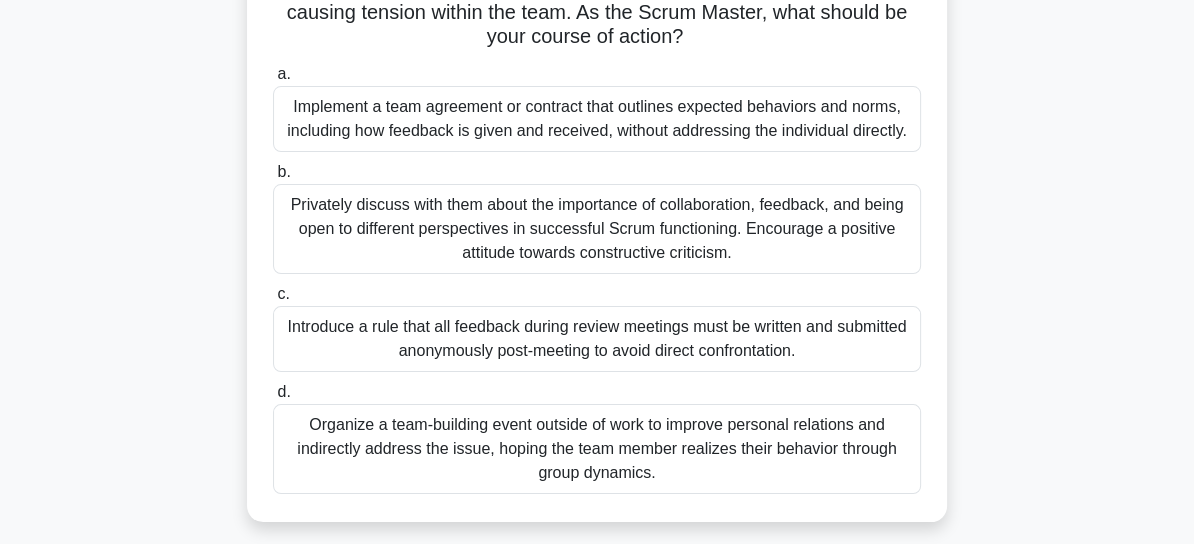 click on "Privately discuss with them about the importance of collaboration, feedback, and being open to different perspectives in successful Scrum functioning. Encourage a positive attitude towards constructive criticism." at bounding box center (597, 229) 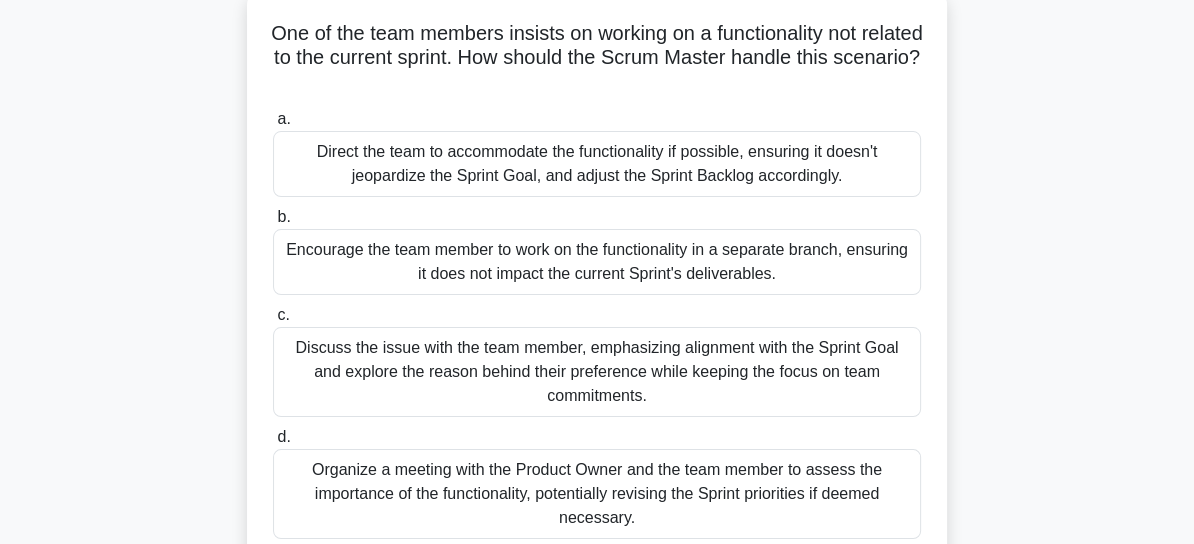 scroll, scrollTop: 126, scrollLeft: 0, axis: vertical 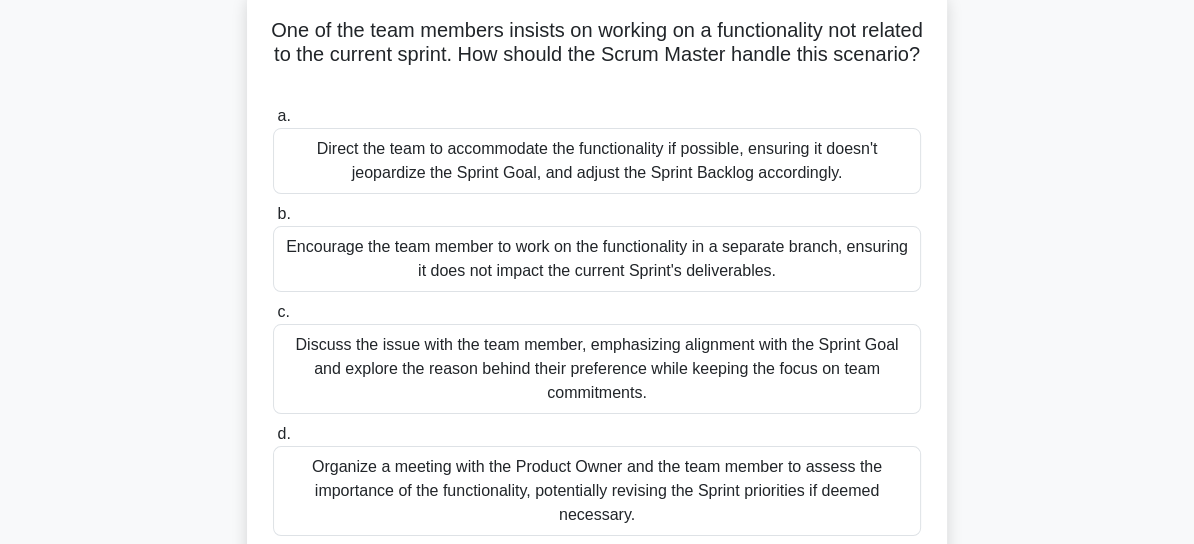 click on "Discuss the issue with the team member, emphasizing alignment with the Sprint Goal and explore the reason behind their preference while keeping the focus on team commitments." at bounding box center (597, 369) 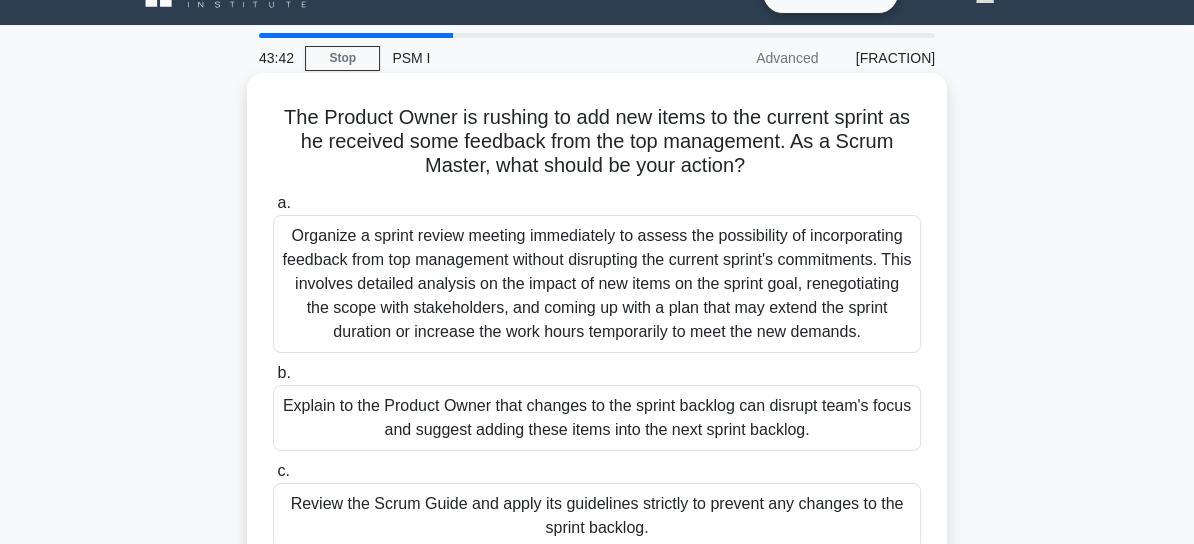 scroll, scrollTop: 38, scrollLeft: 0, axis: vertical 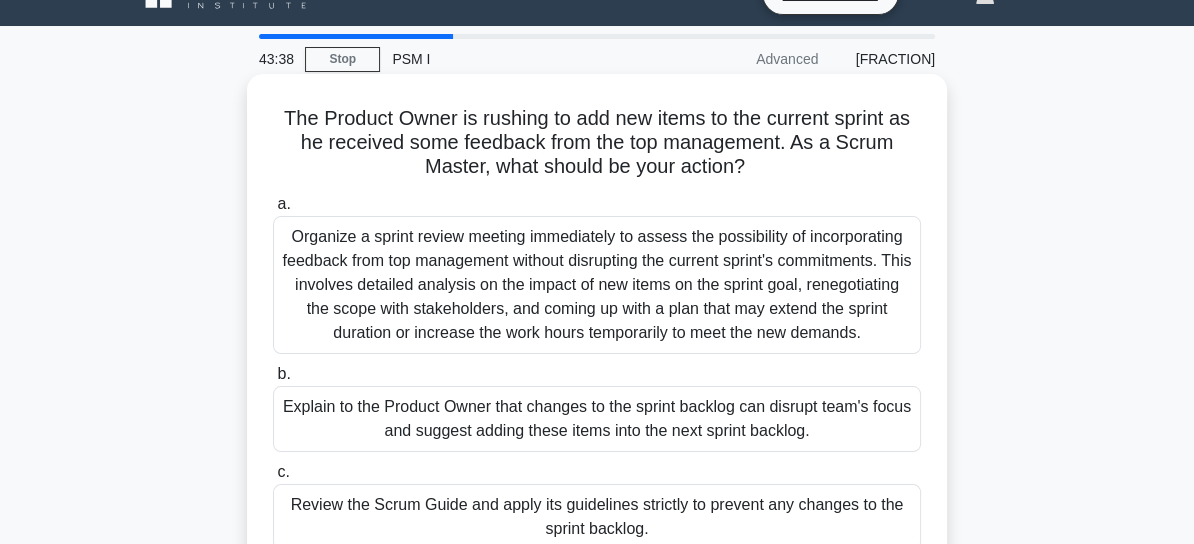 click on "Explain to the Product Owner that changes to the sprint backlog can disrupt team's focus and suggest adding these items into the next sprint backlog." at bounding box center [597, 419] 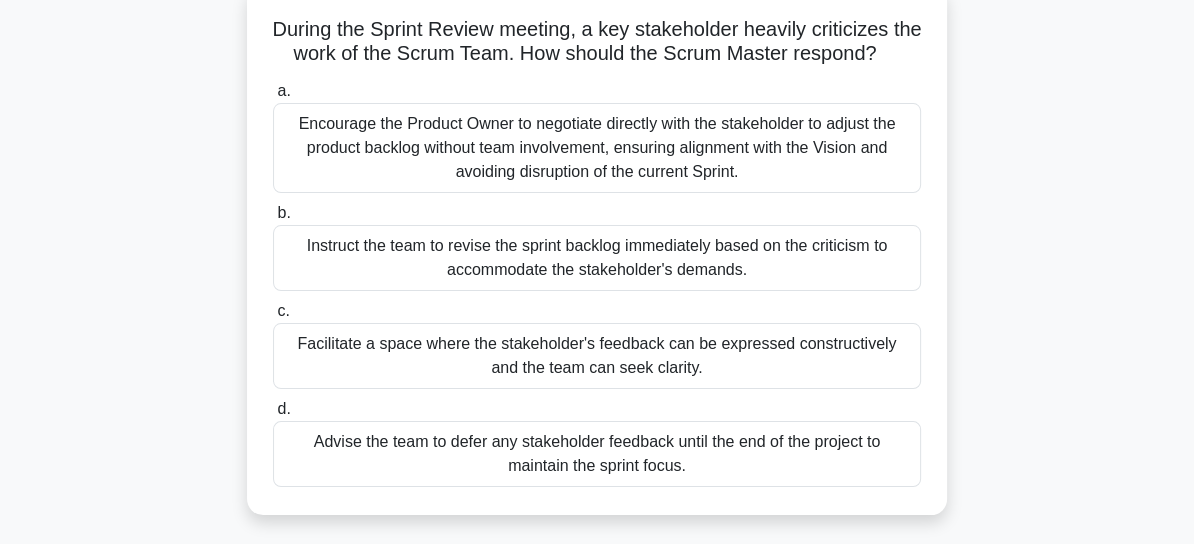scroll, scrollTop: 114, scrollLeft: 0, axis: vertical 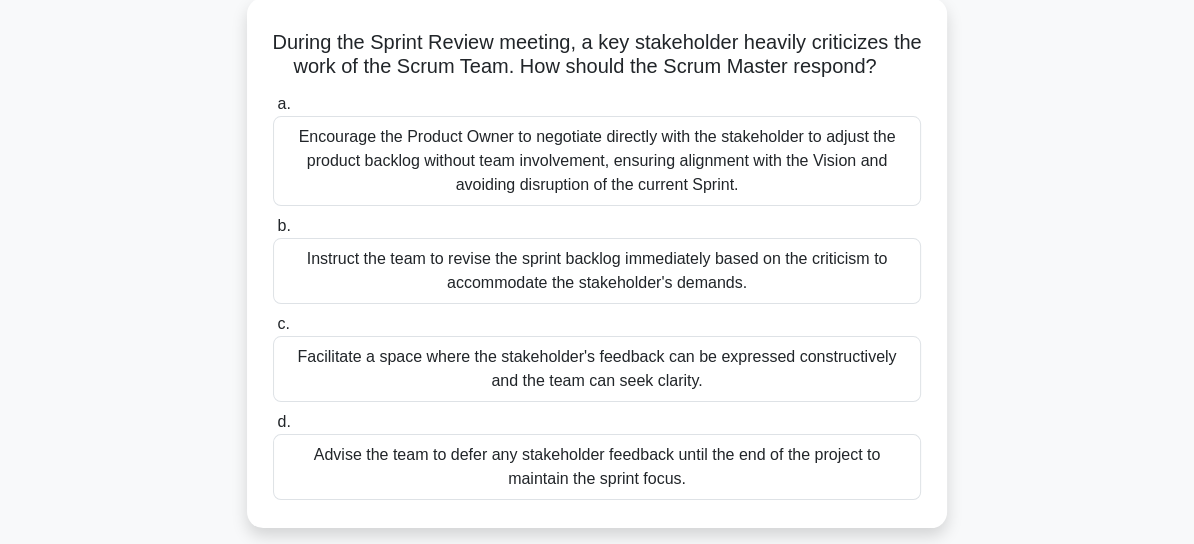 click on "Facilitate a space where the stakeholder's feedback can be expressed constructively and the team can seek clarity." at bounding box center [597, 369] 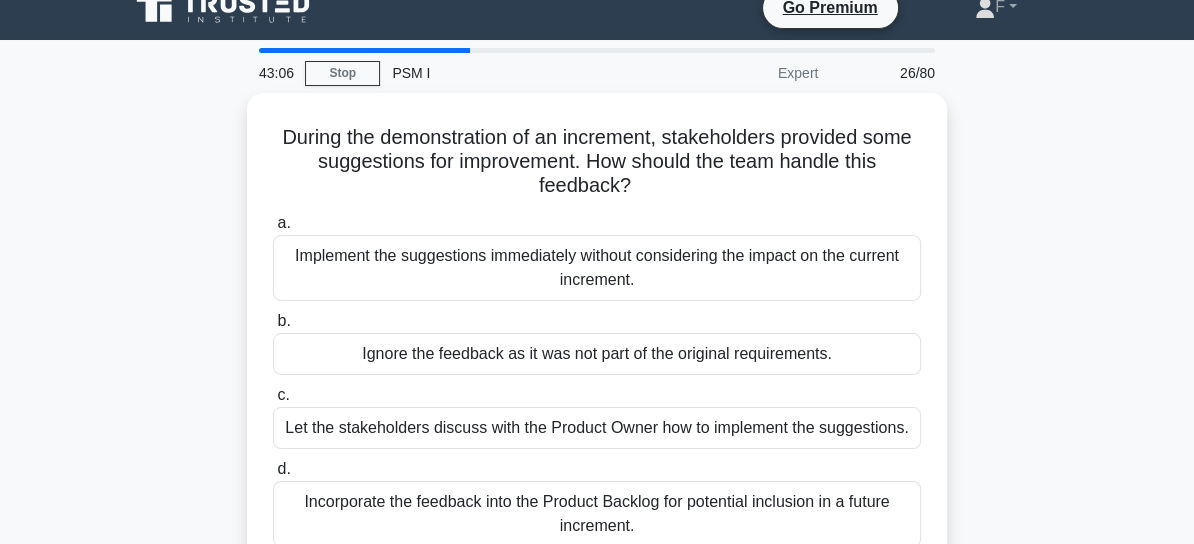 scroll, scrollTop: 0, scrollLeft: 0, axis: both 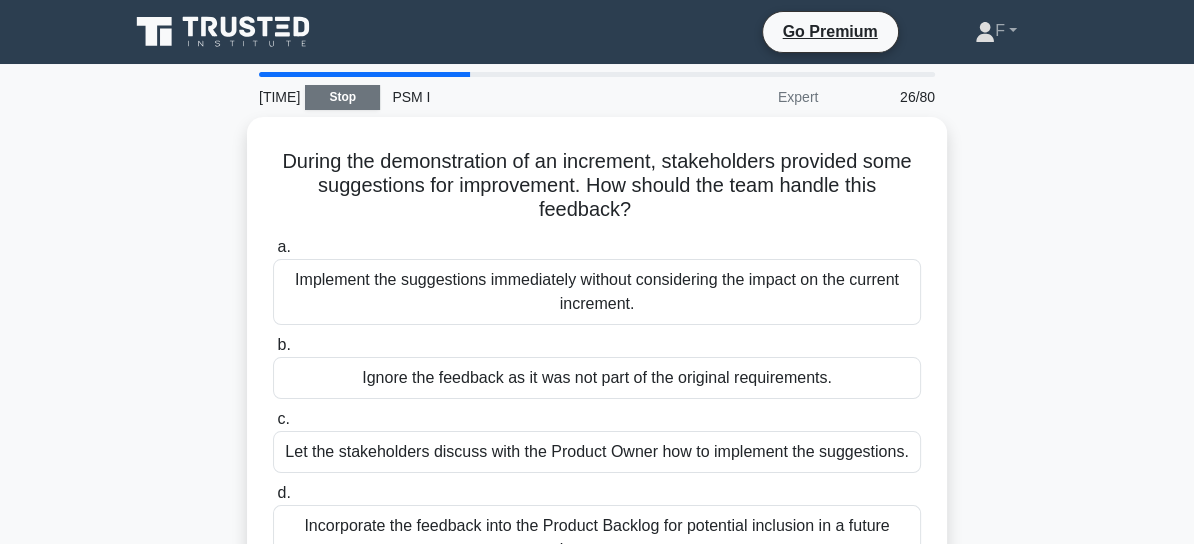 click on "Stop" at bounding box center [342, 97] 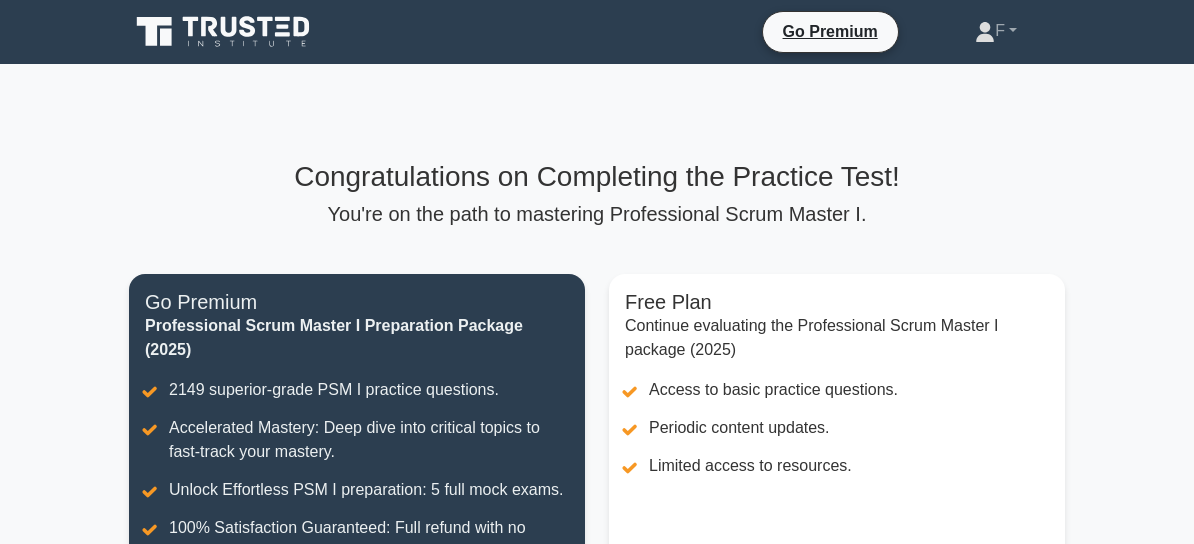scroll, scrollTop: 0, scrollLeft: 0, axis: both 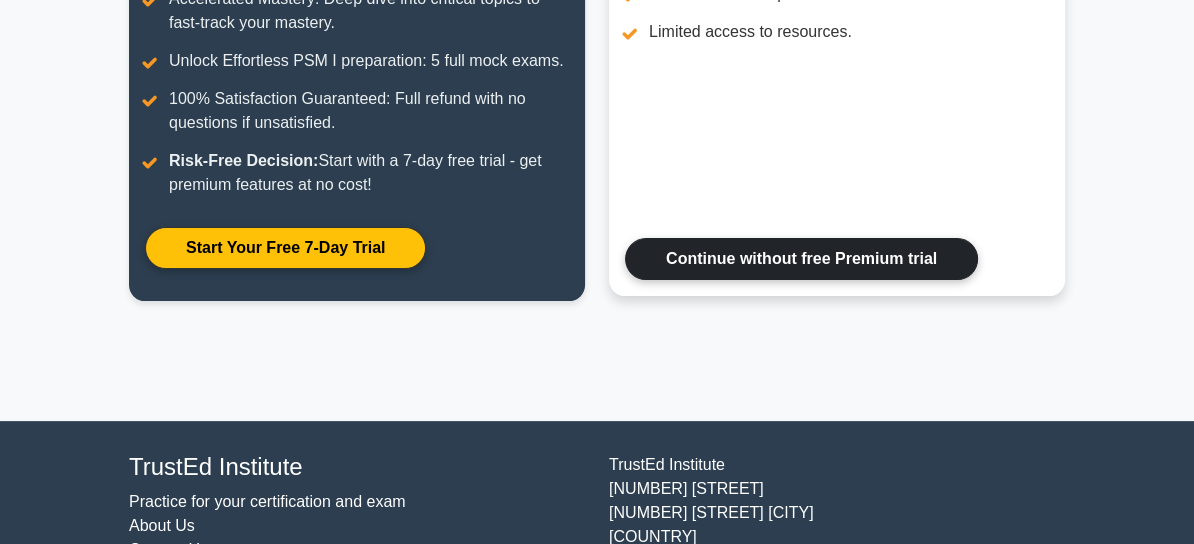 click on "Continue without free Premium trial" at bounding box center [801, 259] 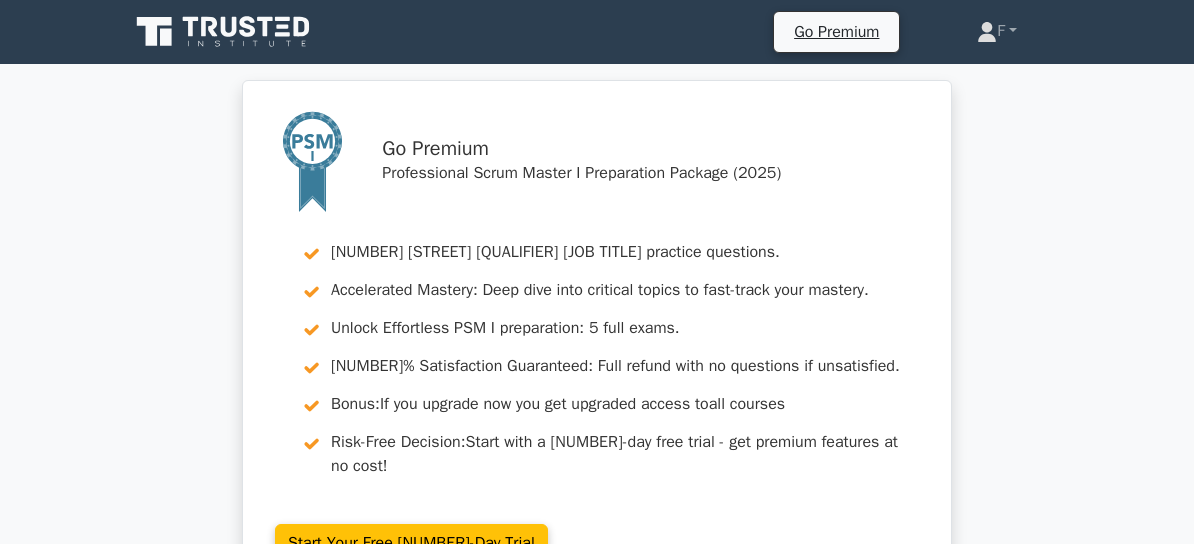 scroll, scrollTop: 0, scrollLeft: 0, axis: both 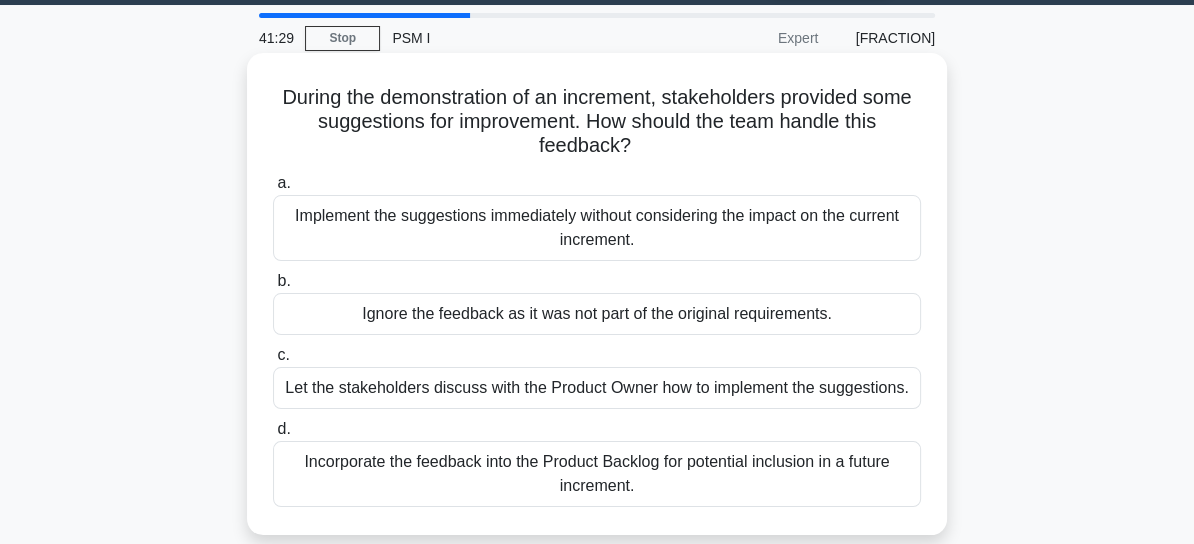 click on "Let the stakeholders discuss with the Product Owner how to implement the suggestions." at bounding box center [597, 388] 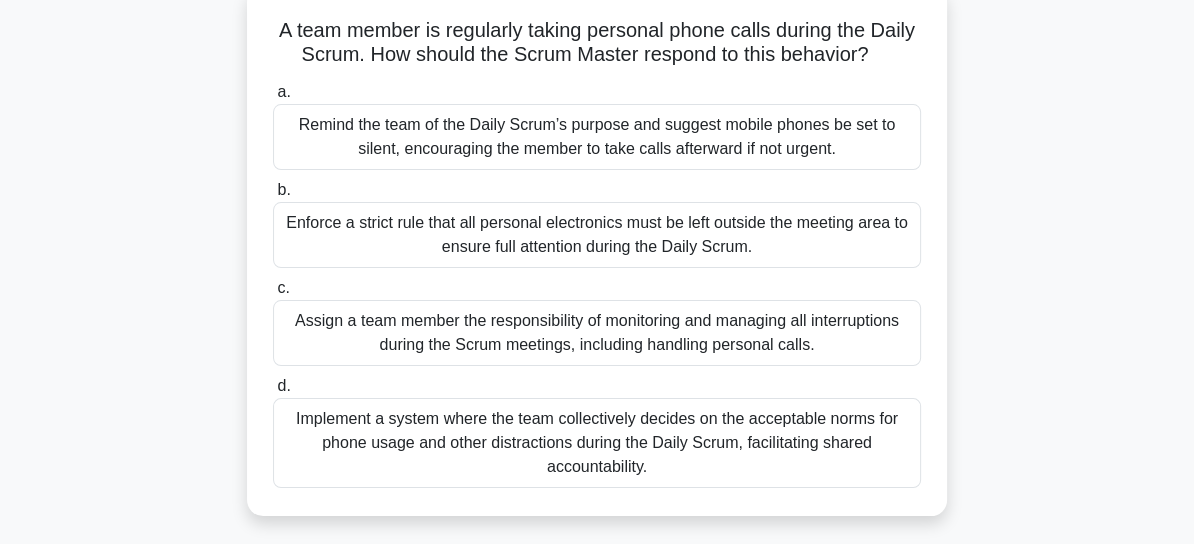scroll, scrollTop: 131, scrollLeft: 0, axis: vertical 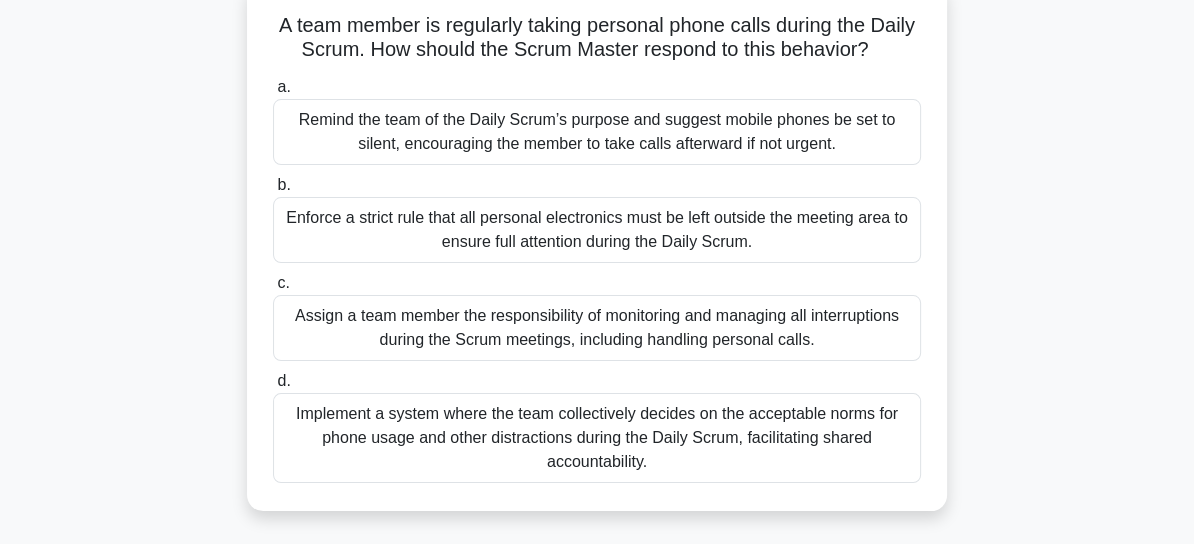 click on "Remind the team of the Daily Scrum’s purpose and suggest mobile phones be set to silent, encouraging the member to take calls afterward if not urgent." at bounding box center (597, 132) 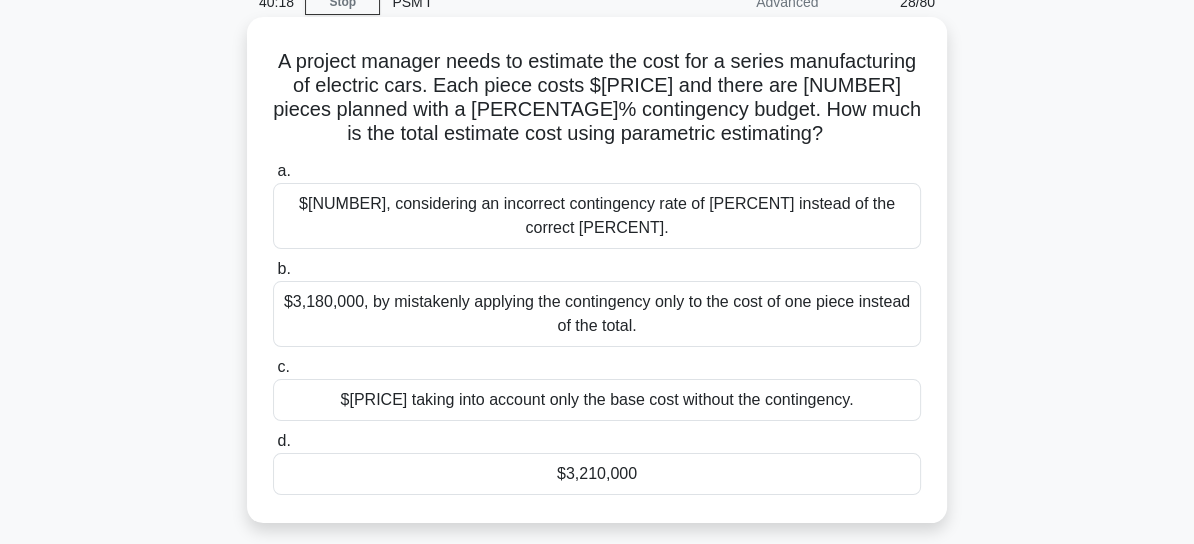 scroll, scrollTop: 97, scrollLeft: 0, axis: vertical 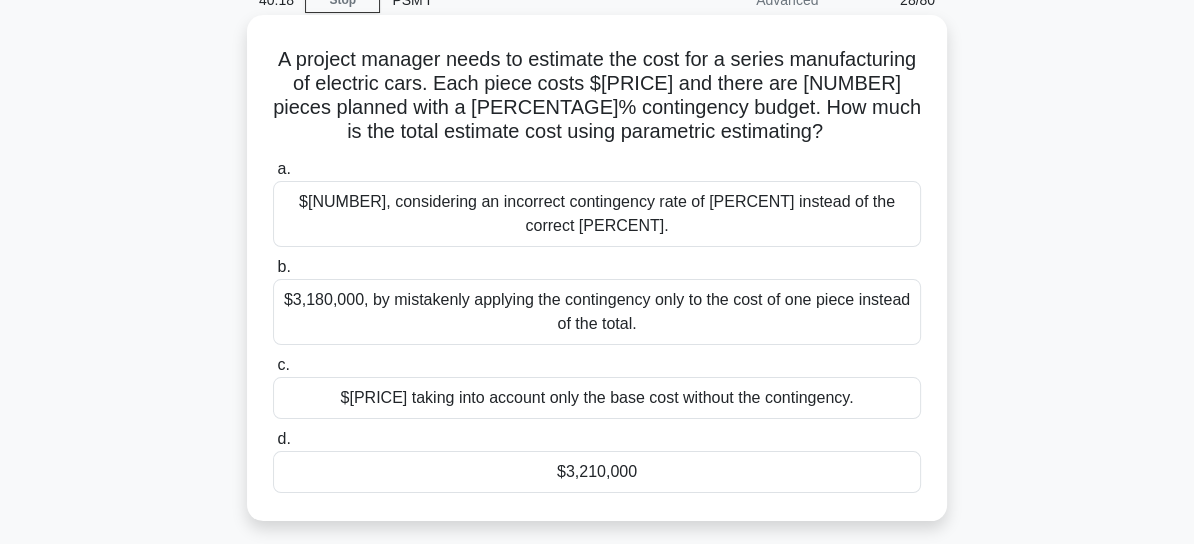 click on "$3,210,000" at bounding box center (597, 472) 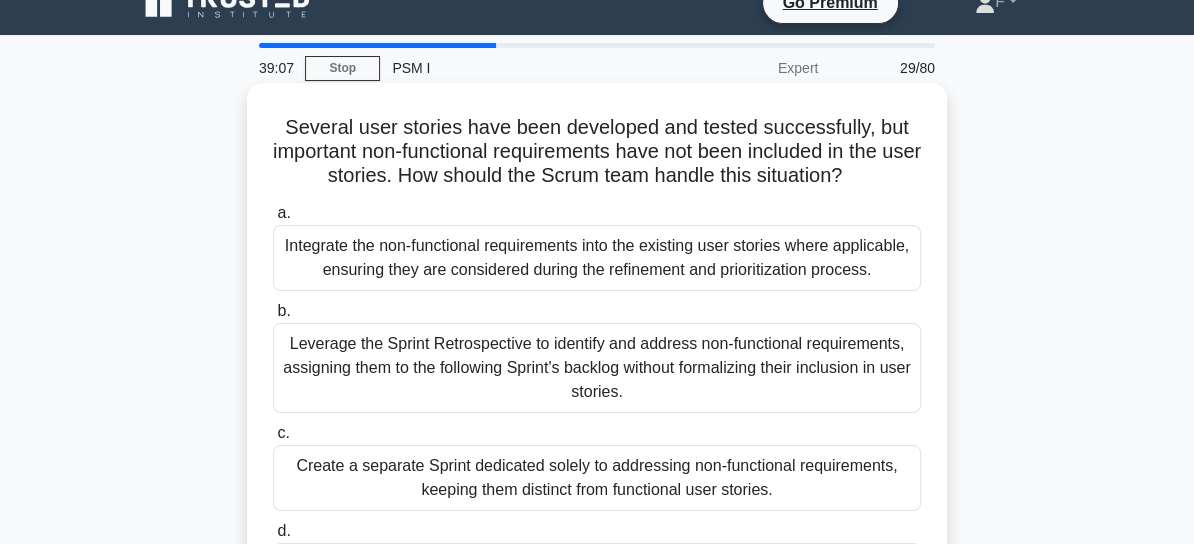 scroll, scrollTop: 10, scrollLeft: 0, axis: vertical 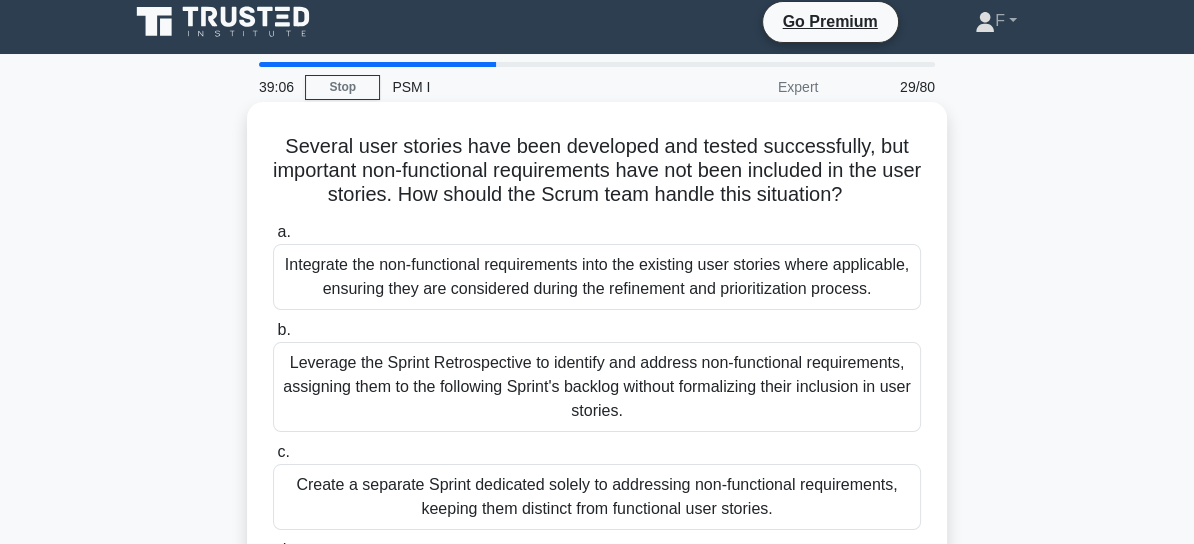 click on "Integrate the non-functional requirements into the existing user stories where applicable, ensuring they are considered during the refinement and prioritization process." at bounding box center (597, 277) 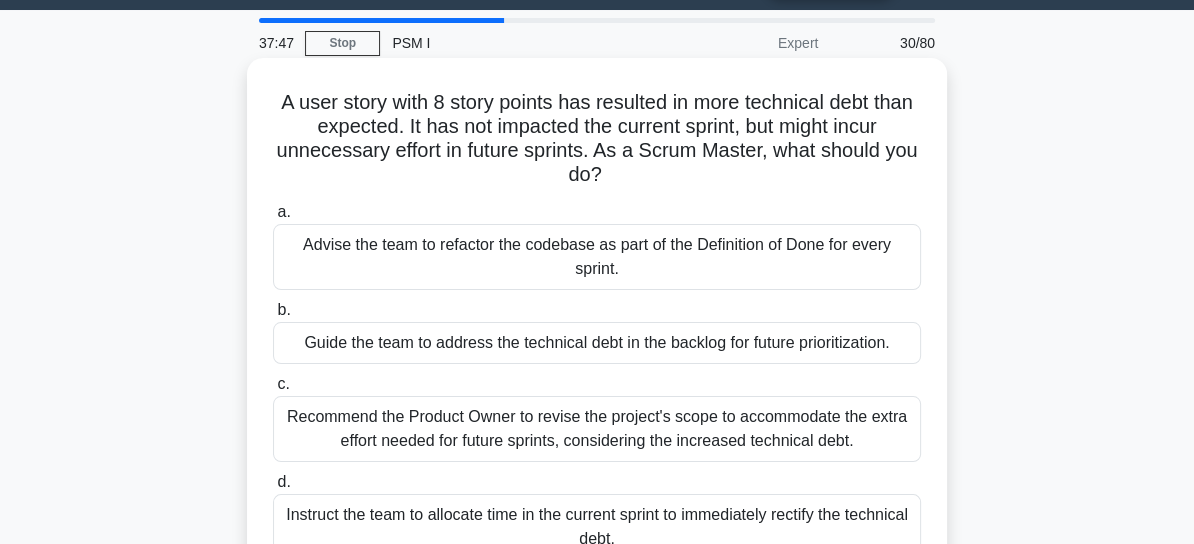 scroll, scrollTop: 56, scrollLeft: 0, axis: vertical 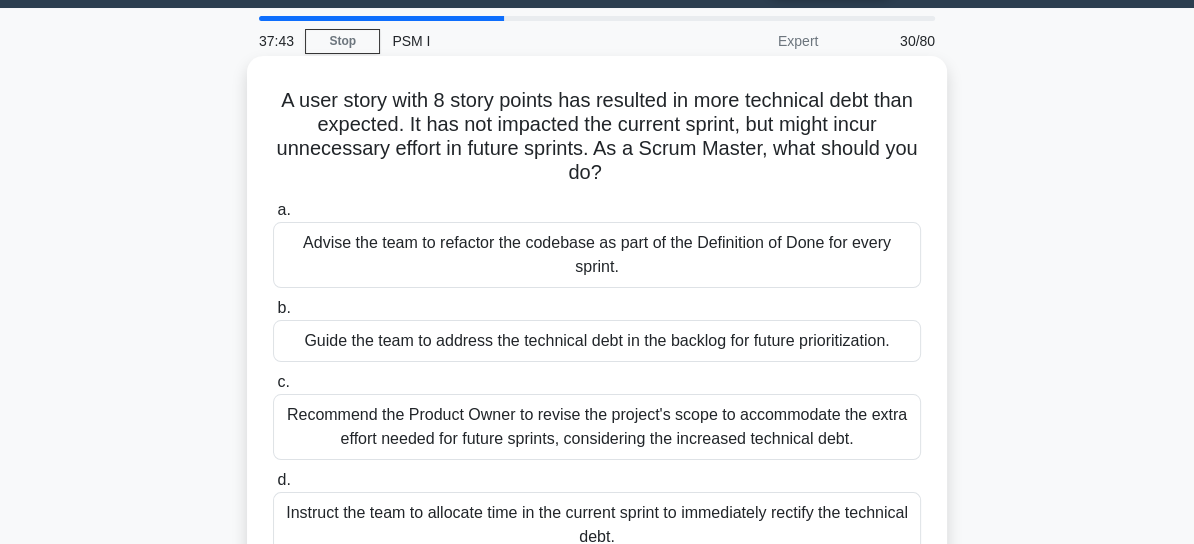 click on "Recommend the Product Owner to revise the project's scope to accommodate the extra effort needed for future sprints, considering the increased technical debt." at bounding box center (597, 427) 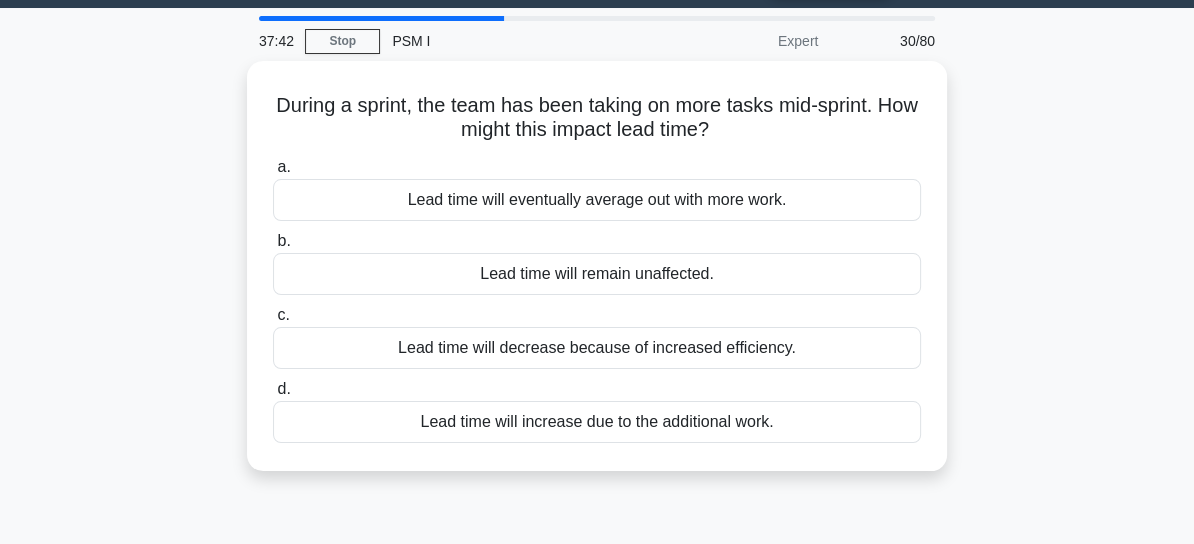 scroll, scrollTop: 0, scrollLeft: 0, axis: both 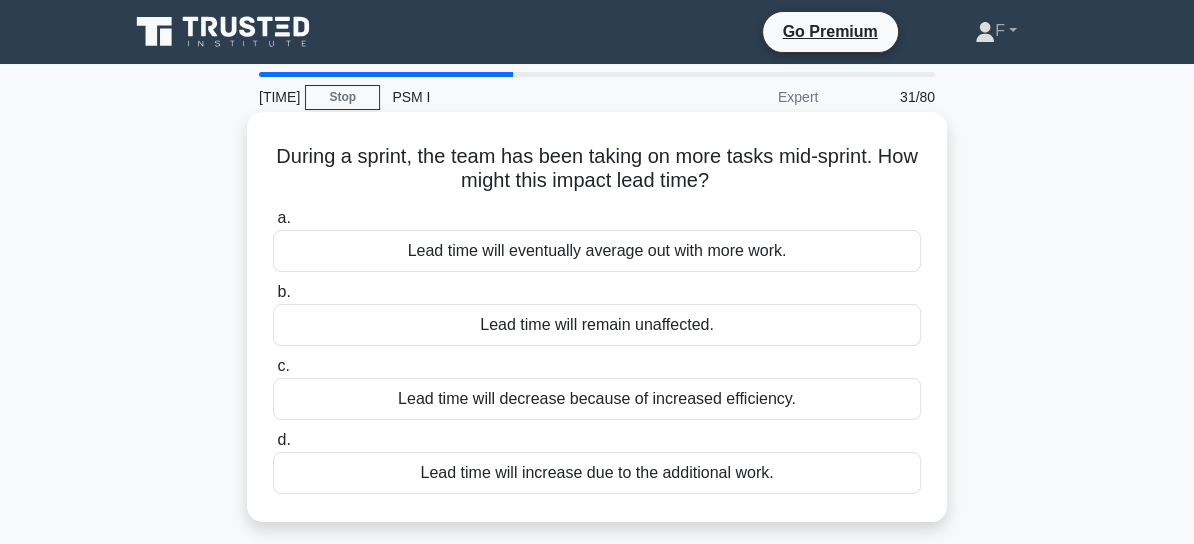 click on "Lead time will increase due to the additional work." at bounding box center (597, 473) 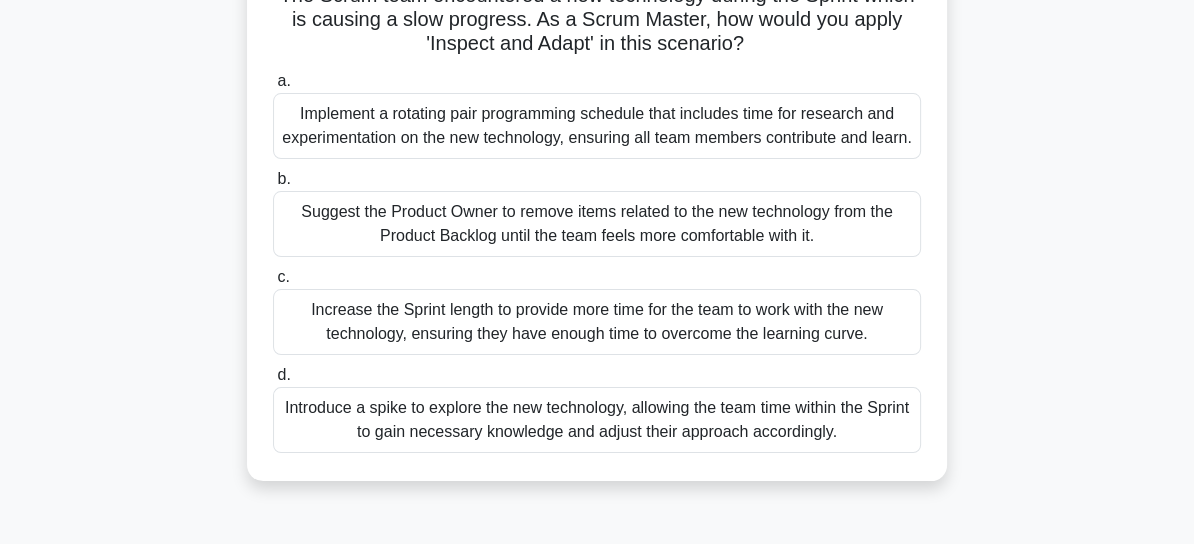 scroll, scrollTop: 164, scrollLeft: 0, axis: vertical 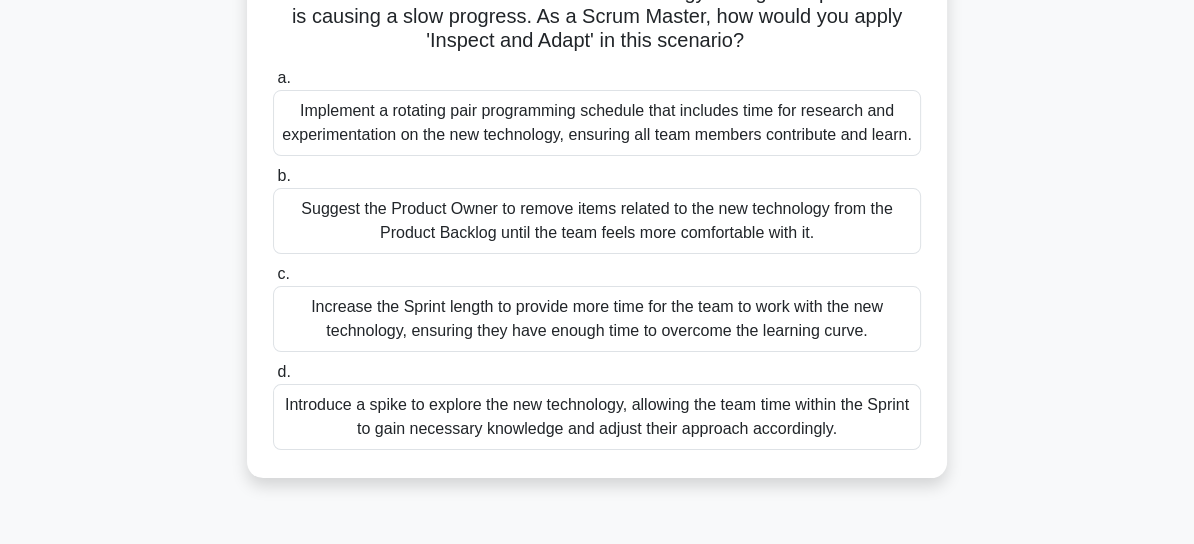 click on "Introduce a spike to explore the new technology, allowing the team time within the Sprint to gain necessary knowledge and adjust their approach accordingly." at bounding box center (597, 417) 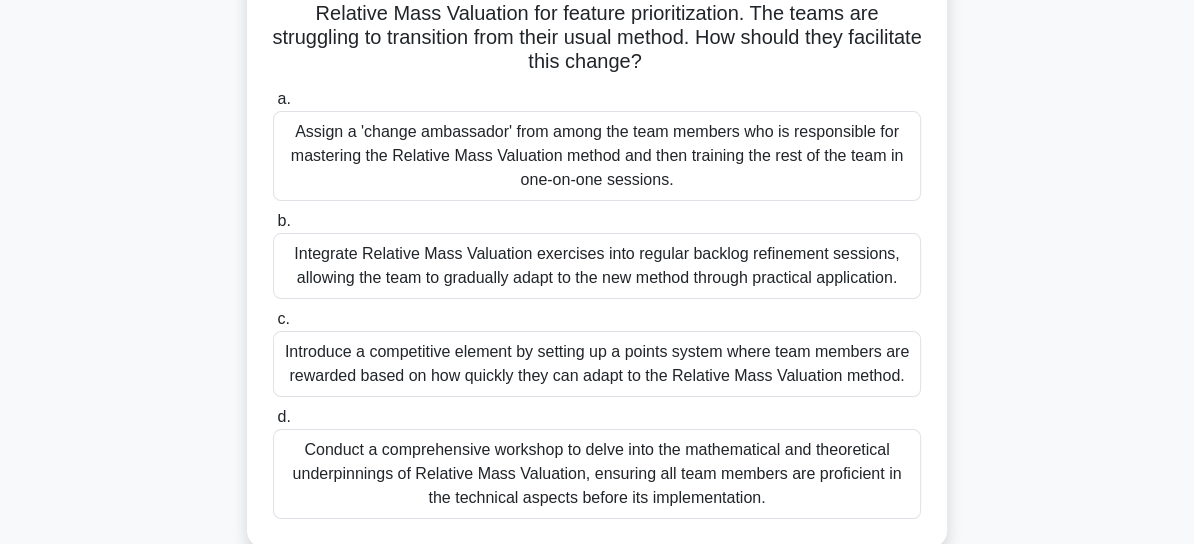 scroll, scrollTop: 166, scrollLeft: 0, axis: vertical 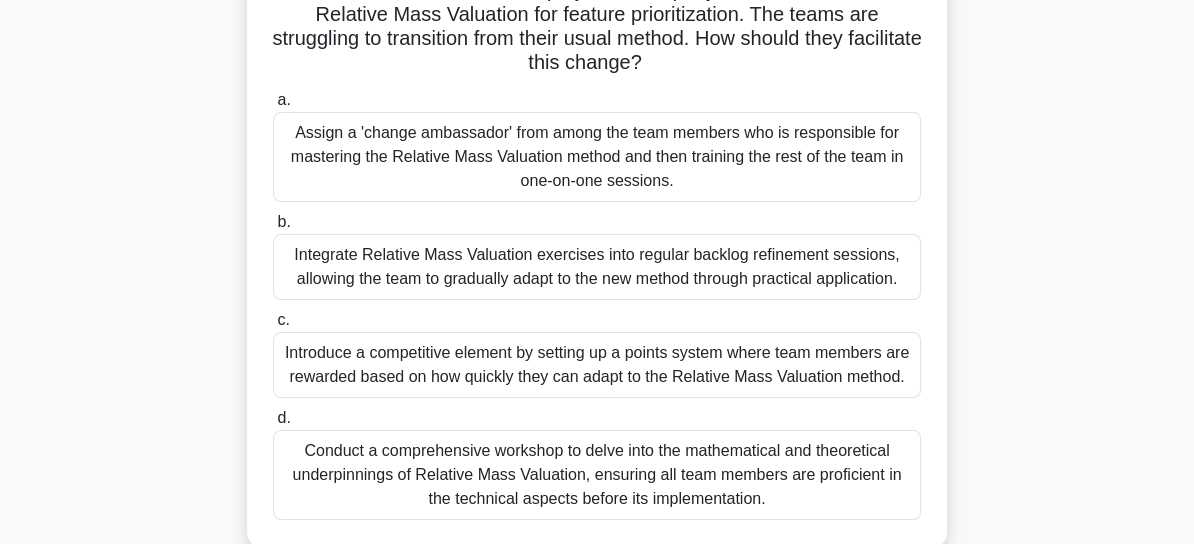click on "Integrate Relative Mass Valuation exercises into regular backlog refinement sessions, allowing the team to gradually adapt to the new method through practical application." at bounding box center [597, 267] 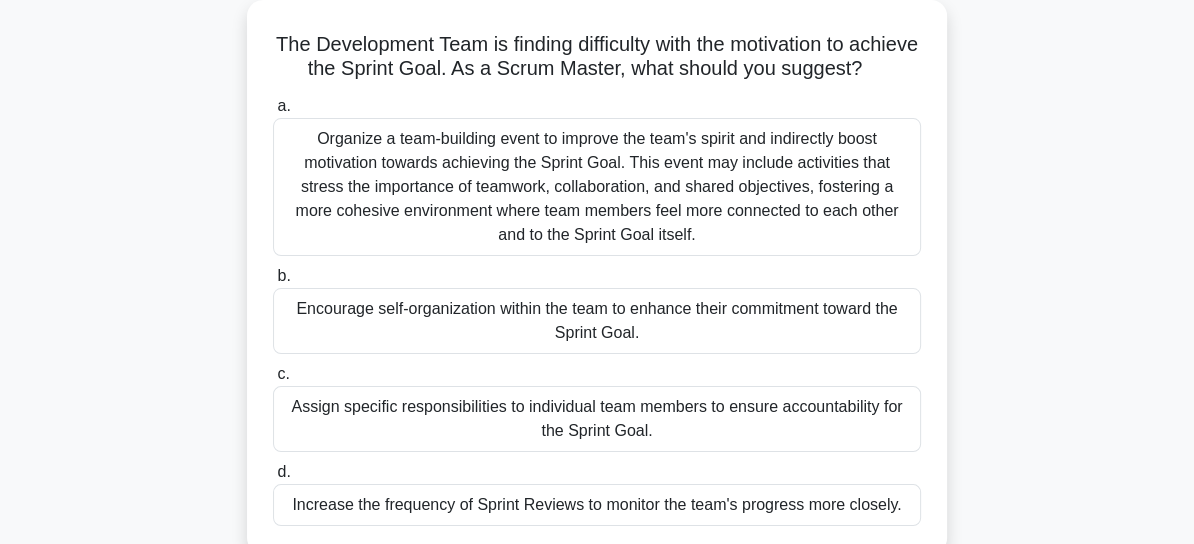scroll, scrollTop: 113, scrollLeft: 0, axis: vertical 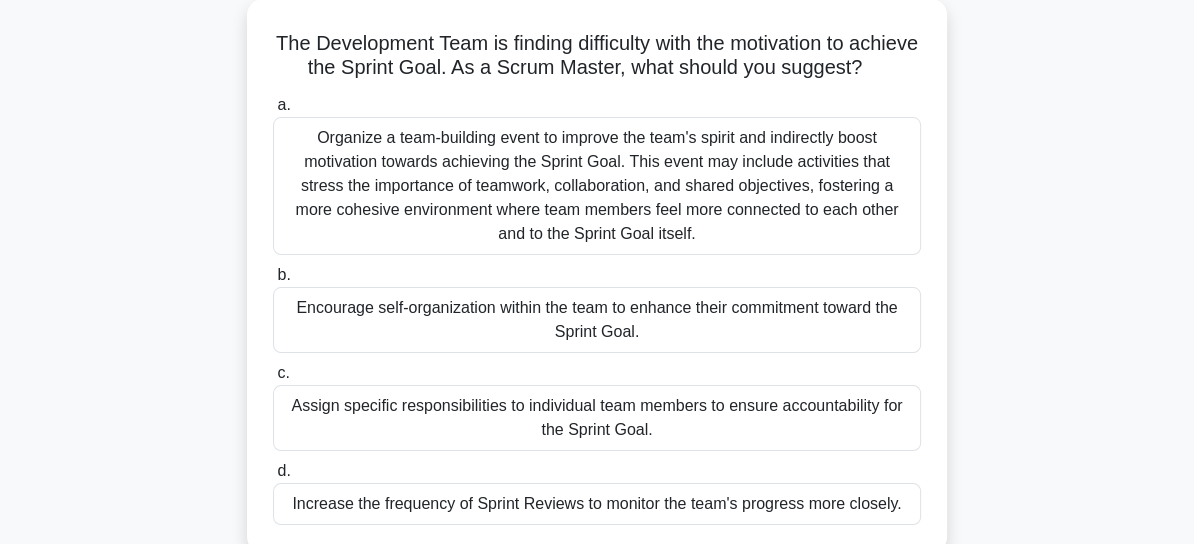 click on "Organize a team-building event to improve the team's spirit and indirectly boost motivation towards achieving the Sprint Goal. This event may include activities that stress the importance of teamwork, collaboration, and shared objectives, fostering a more cohesive environment where team members feel more connected to each other and to the Sprint Goal itself." at bounding box center [597, 186] 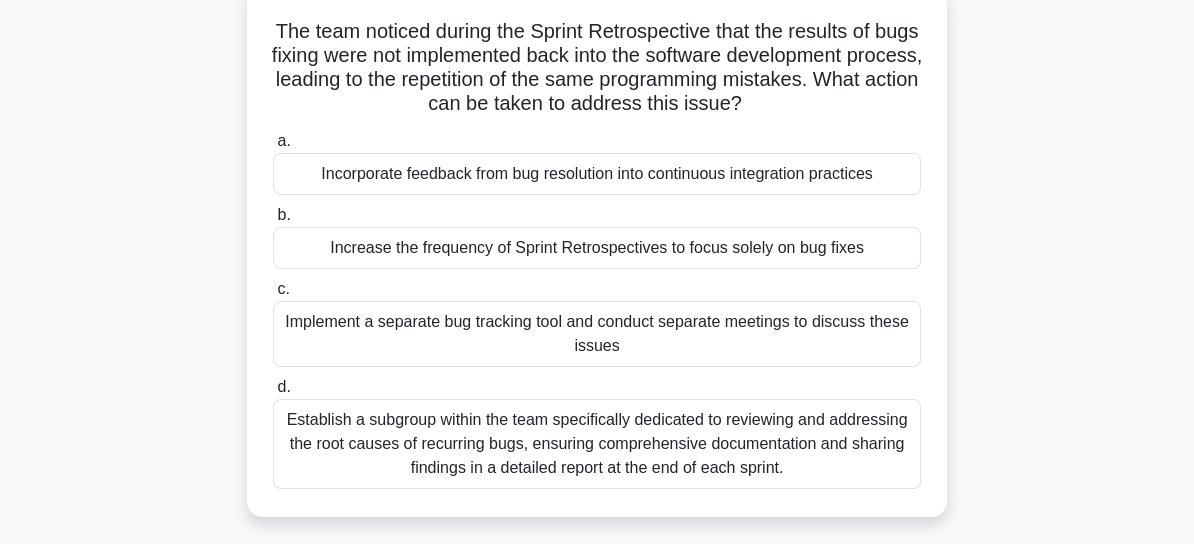 scroll, scrollTop: 126, scrollLeft: 0, axis: vertical 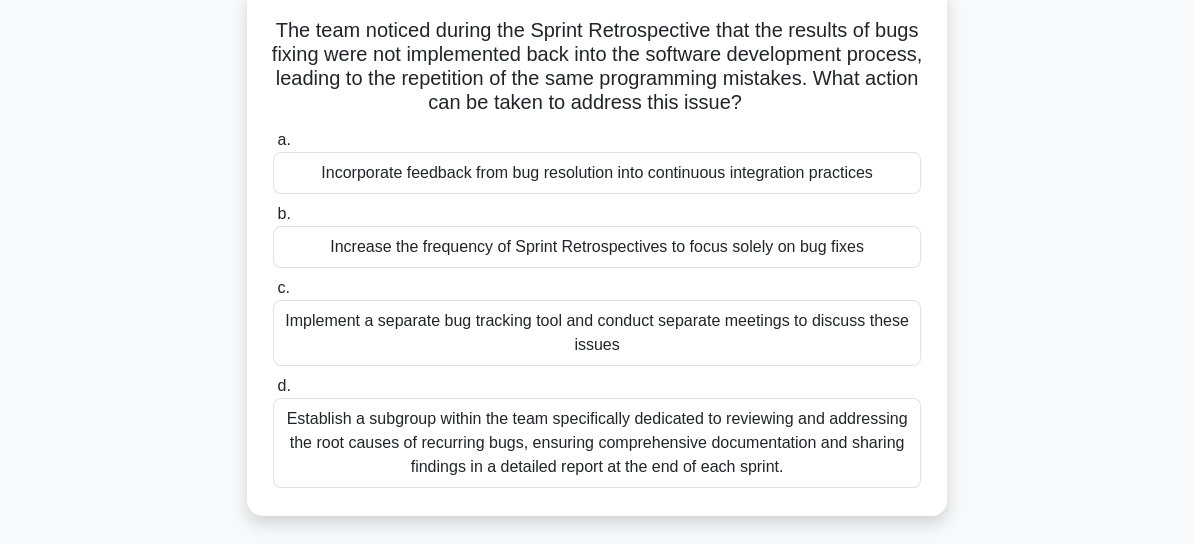 click on "Incorporate feedback from bug resolution into continuous integration practices" at bounding box center (597, 173) 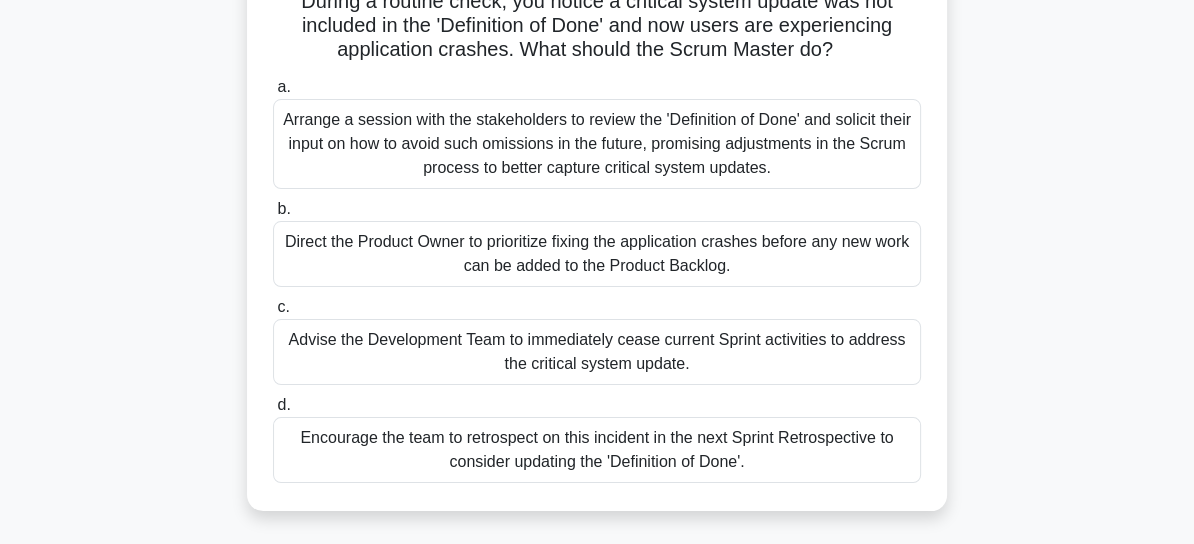 scroll, scrollTop: 157, scrollLeft: 0, axis: vertical 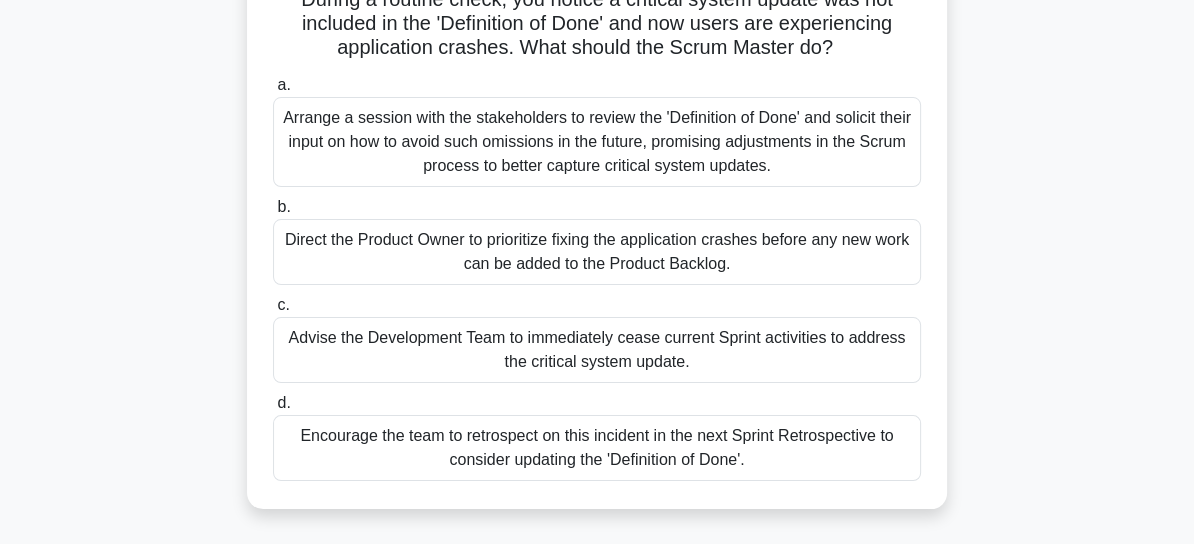 click on "Arrange a session with the stakeholders to review the 'Definition of Done' and solicit their input on how to avoid such omissions in the future, promising adjustments in the Scrum process to better capture critical system updates." at bounding box center (597, 142) 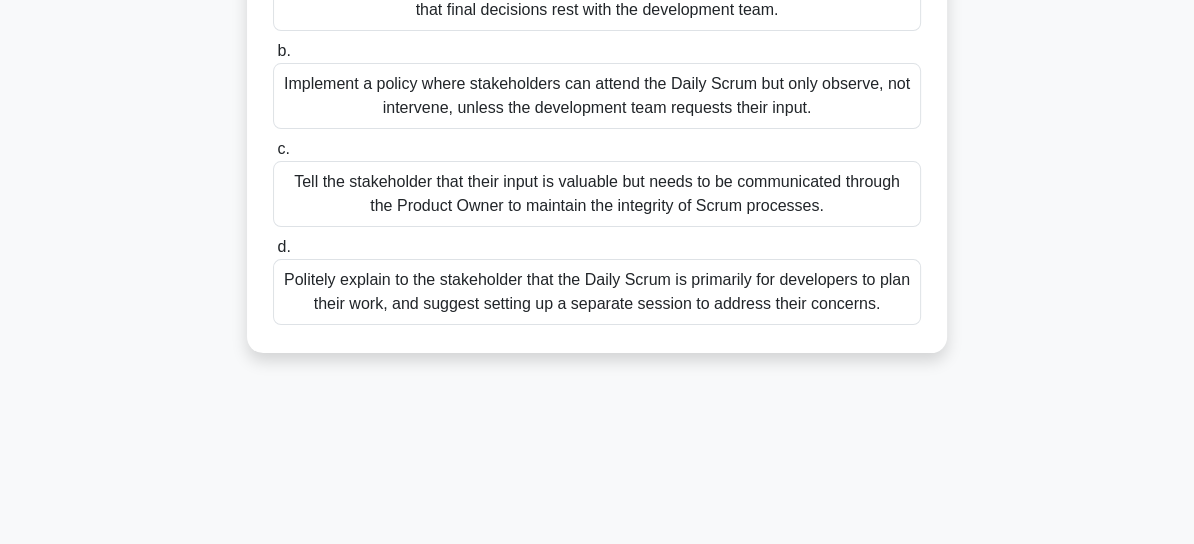 scroll, scrollTop: 297, scrollLeft: 0, axis: vertical 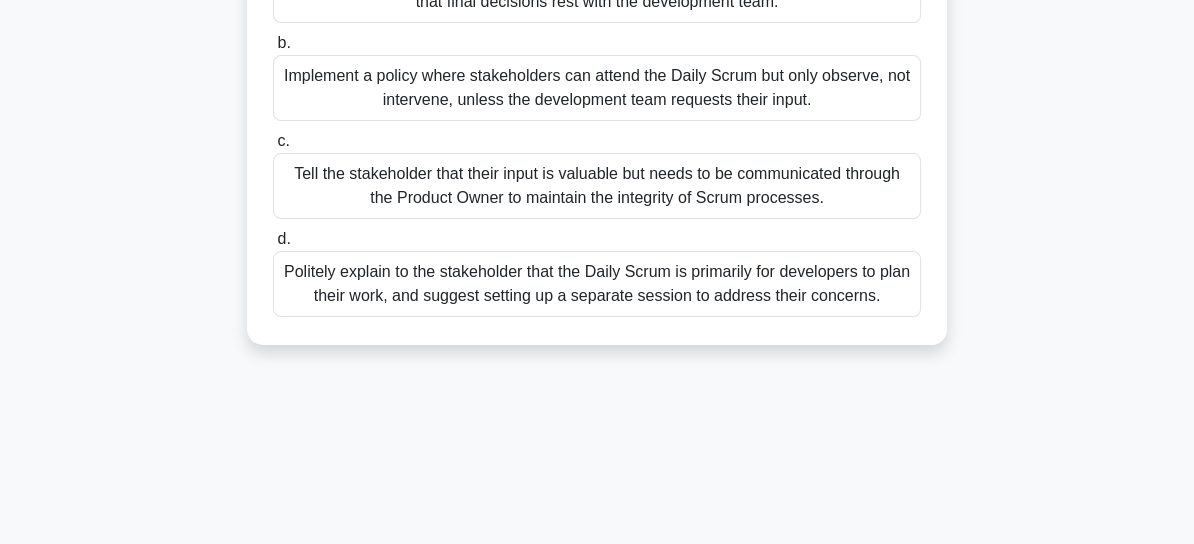 click on "Politely explain to the stakeholder that the Daily Scrum is primarily for developers to plan their work, and suggest setting up a separate session to address their concerns." at bounding box center [597, 284] 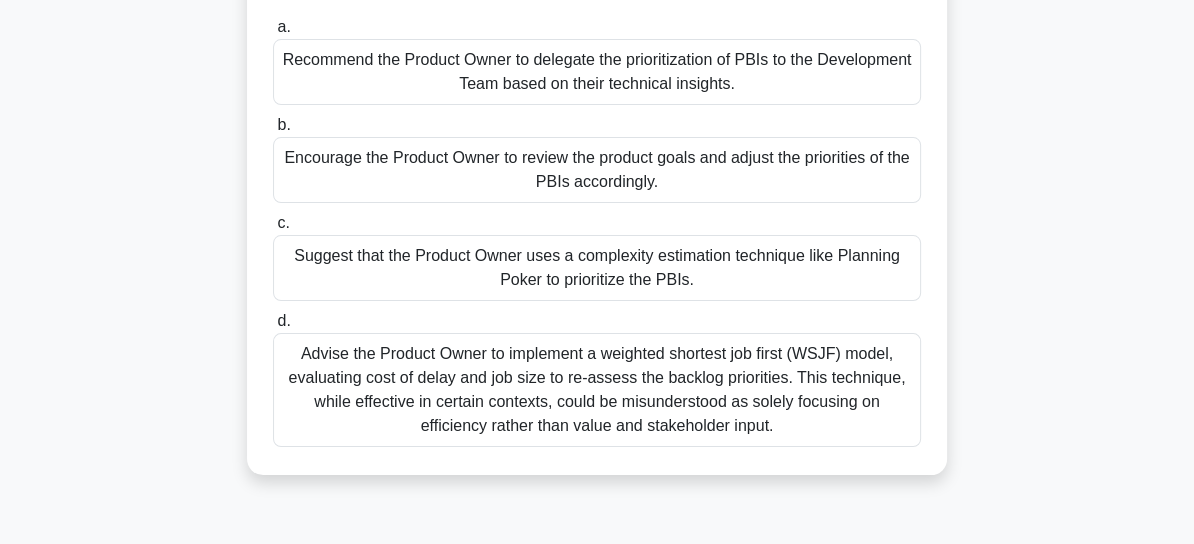 scroll, scrollTop: 219, scrollLeft: 0, axis: vertical 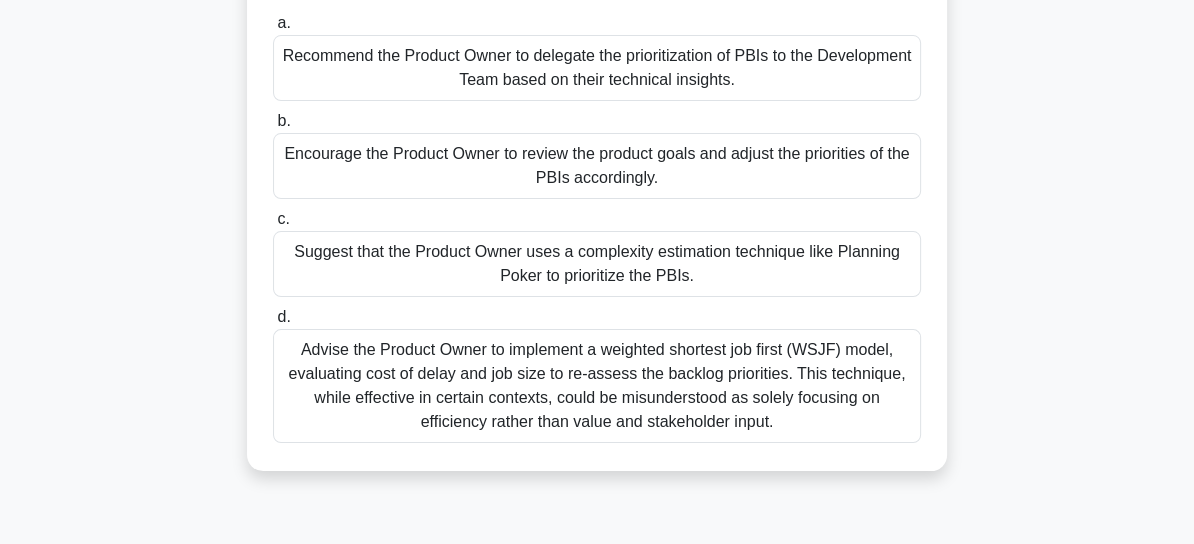 click on "Encourage the Product Owner to review the product goals and adjust the priorities of the PBIs accordingly." at bounding box center (597, 166) 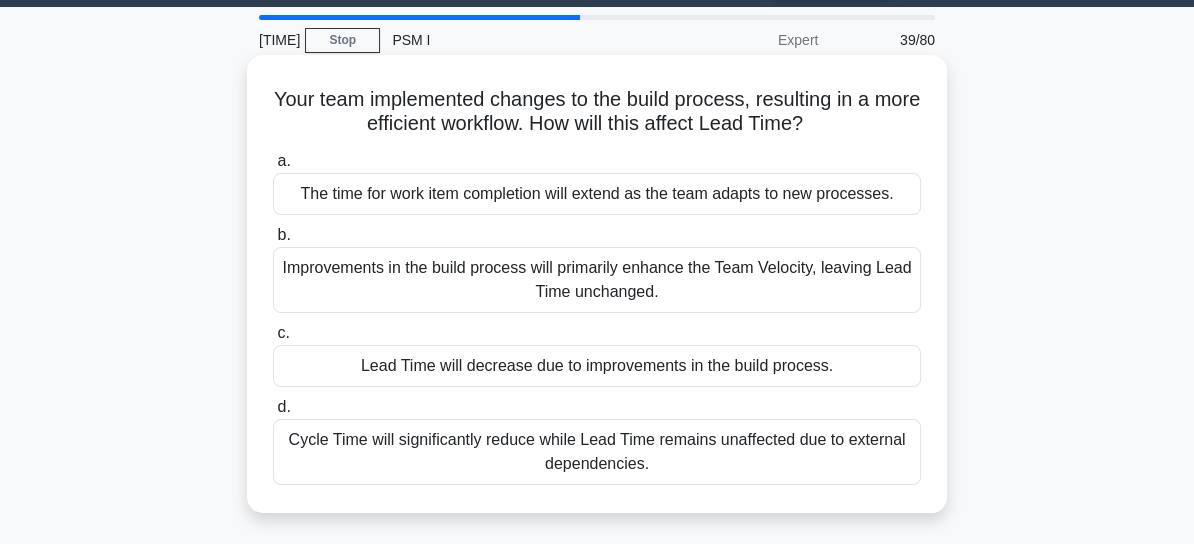 scroll, scrollTop: 54, scrollLeft: 0, axis: vertical 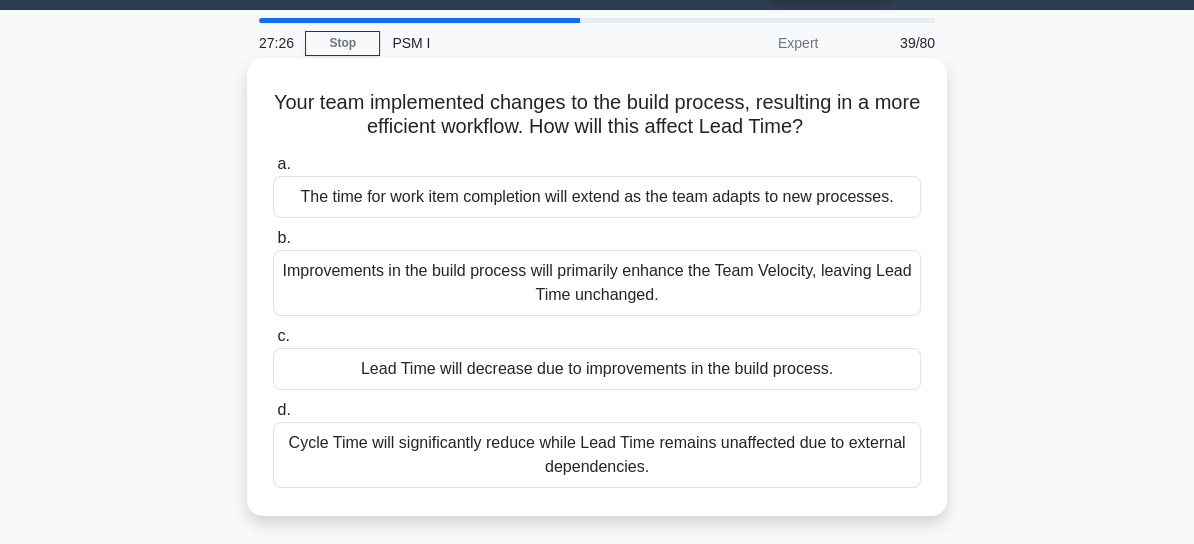 click on "Lead Time will decrease due to improvements in the build process." at bounding box center [597, 369] 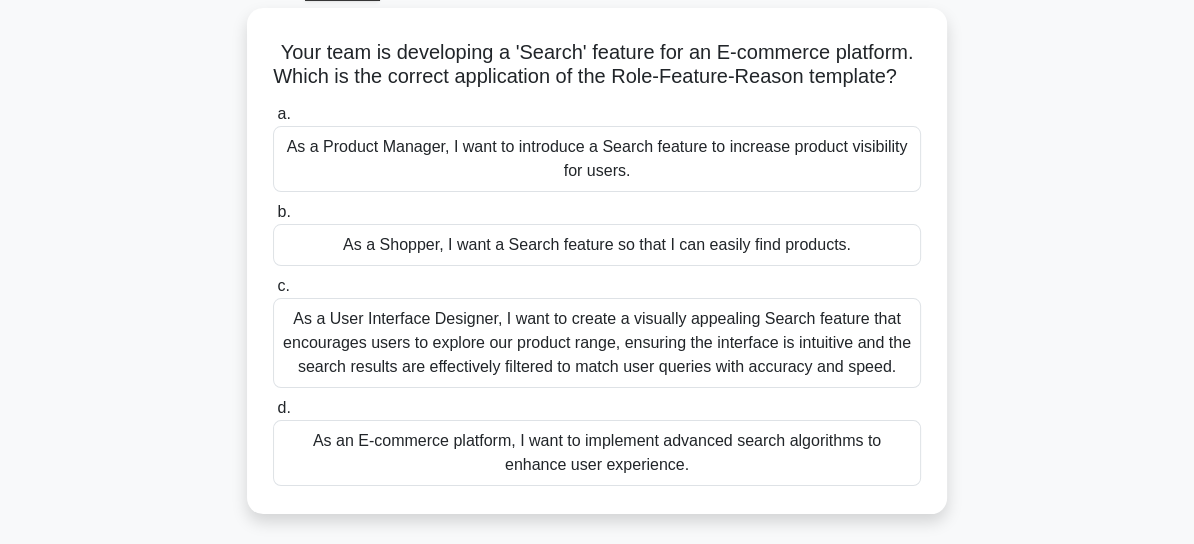 scroll, scrollTop: 108, scrollLeft: 0, axis: vertical 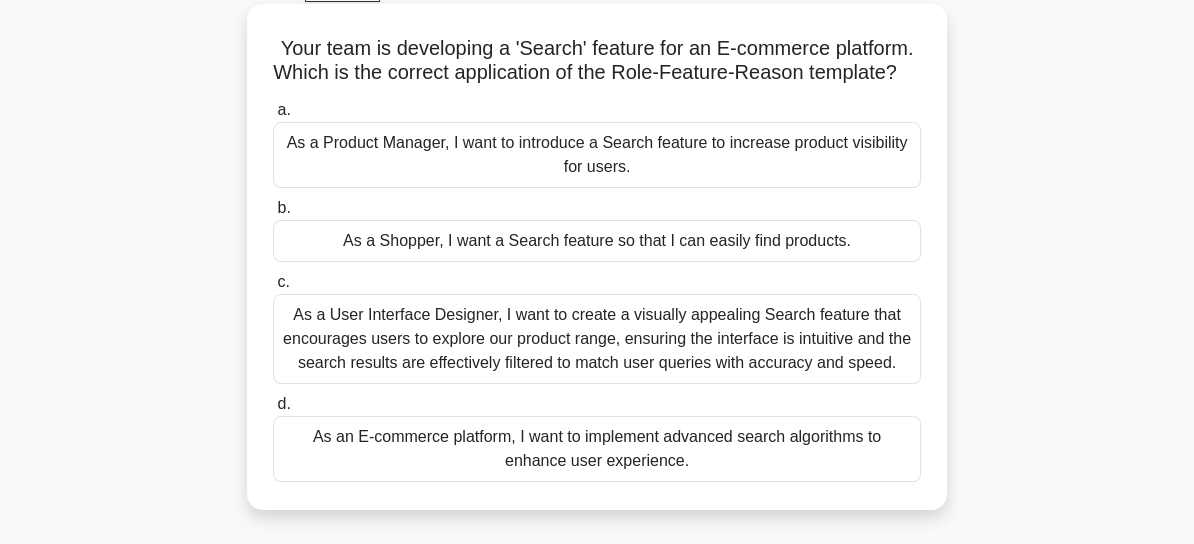 click on "As a Shopper, I want a Search feature so that I can easily find products." at bounding box center [597, 241] 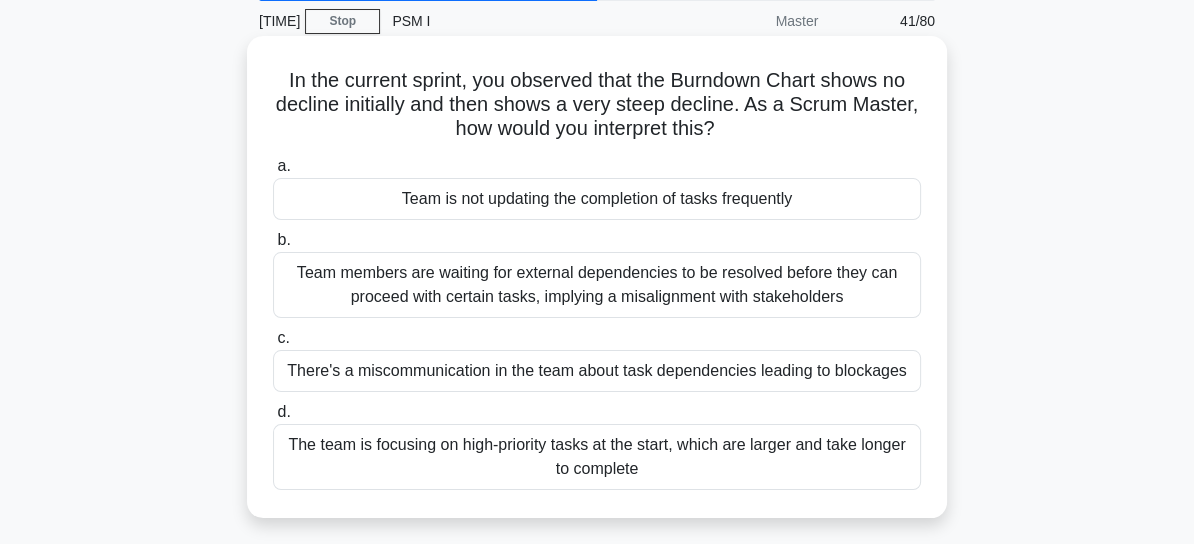 scroll, scrollTop: 99, scrollLeft: 0, axis: vertical 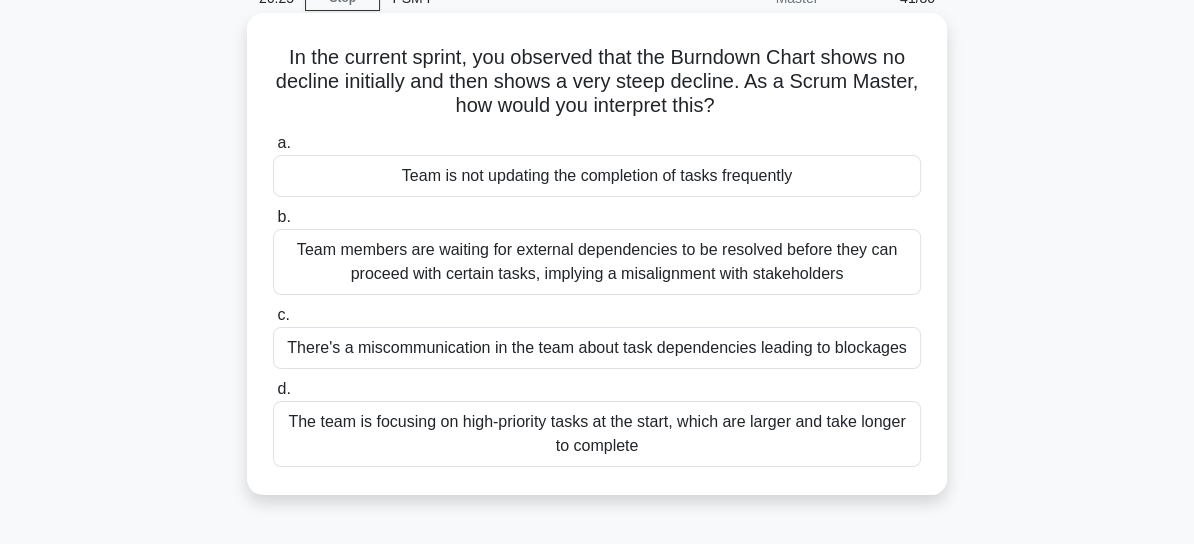 click on "The team is focusing on high-priority tasks at the start, which are larger and take longer to complete" at bounding box center (597, 434) 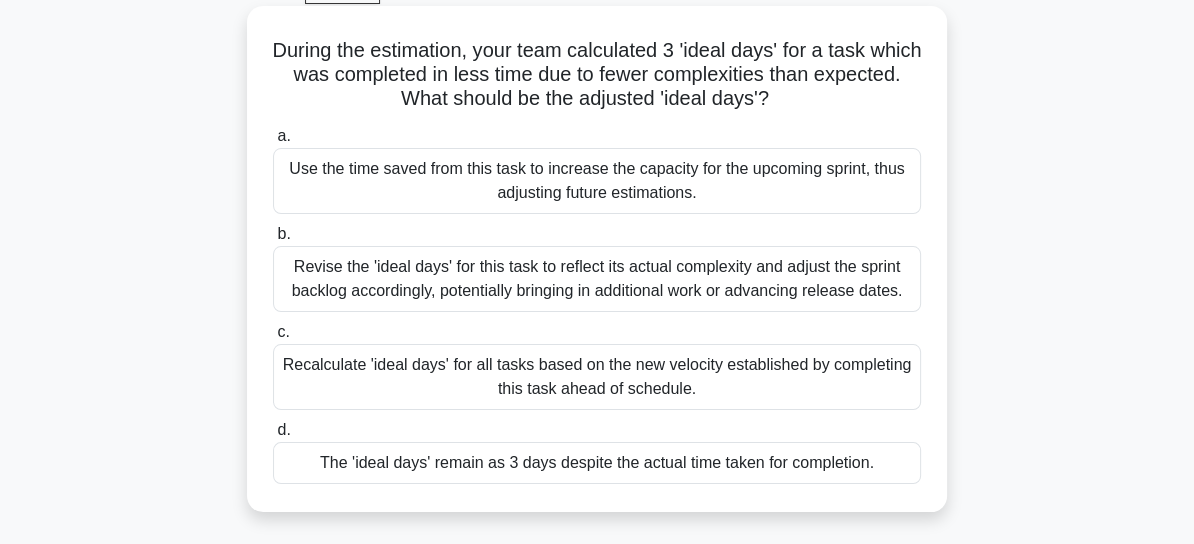 scroll, scrollTop: 104, scrollLeft: 0, axis: vertical 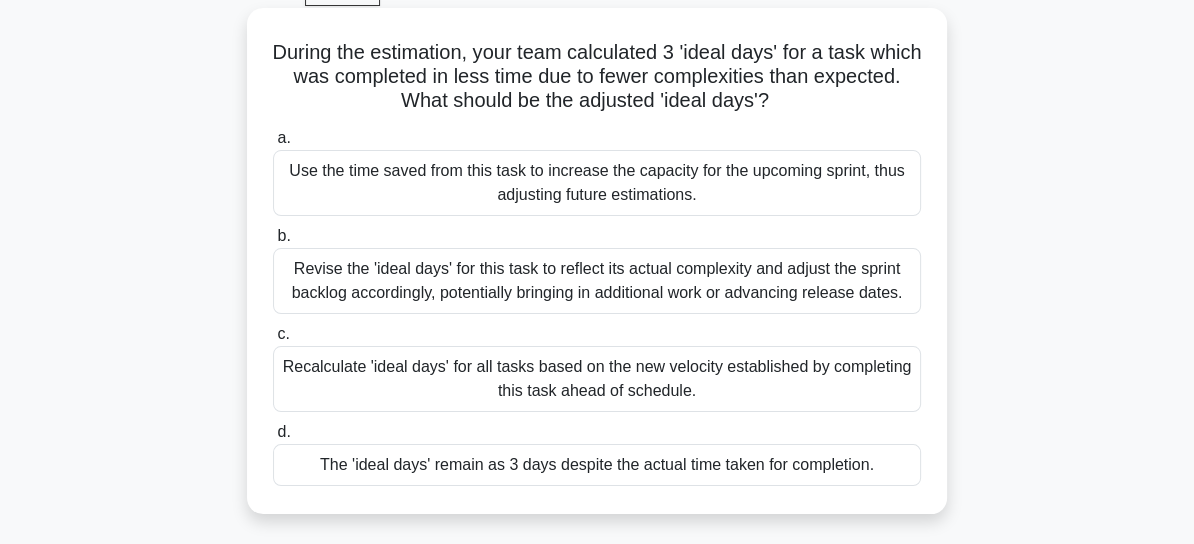 click on "Revise the 'ideal days' for this task to reflect its actual complexity and adjust the sprint backlog accordingly, potentially bringing in additional work or advancing release dates." at bounding box center [597, 281] 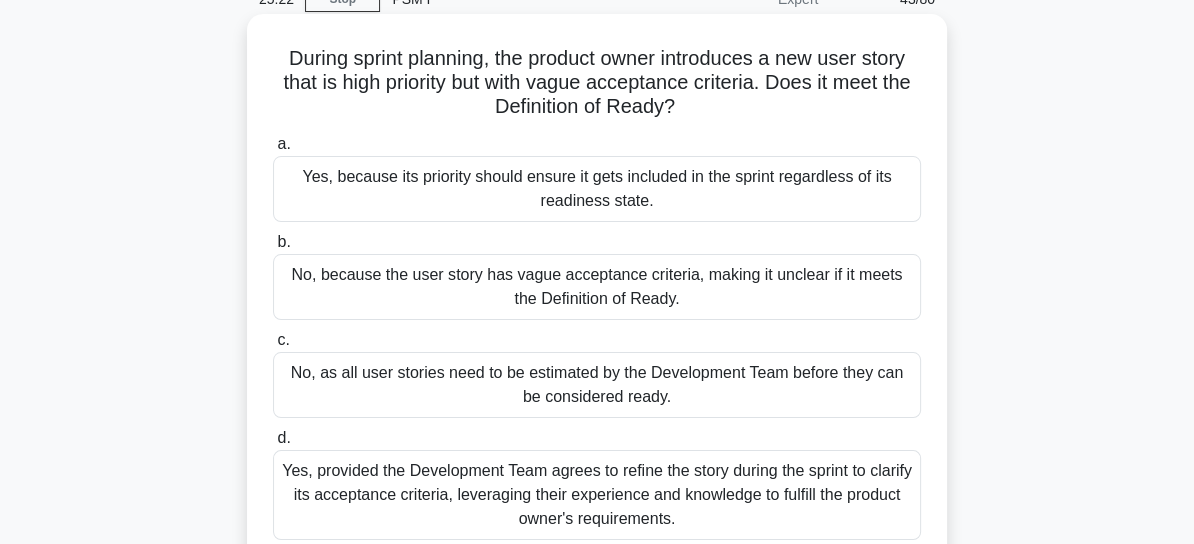scroll, scrollTop: 97, scrollLeft: 0, axis: vertical 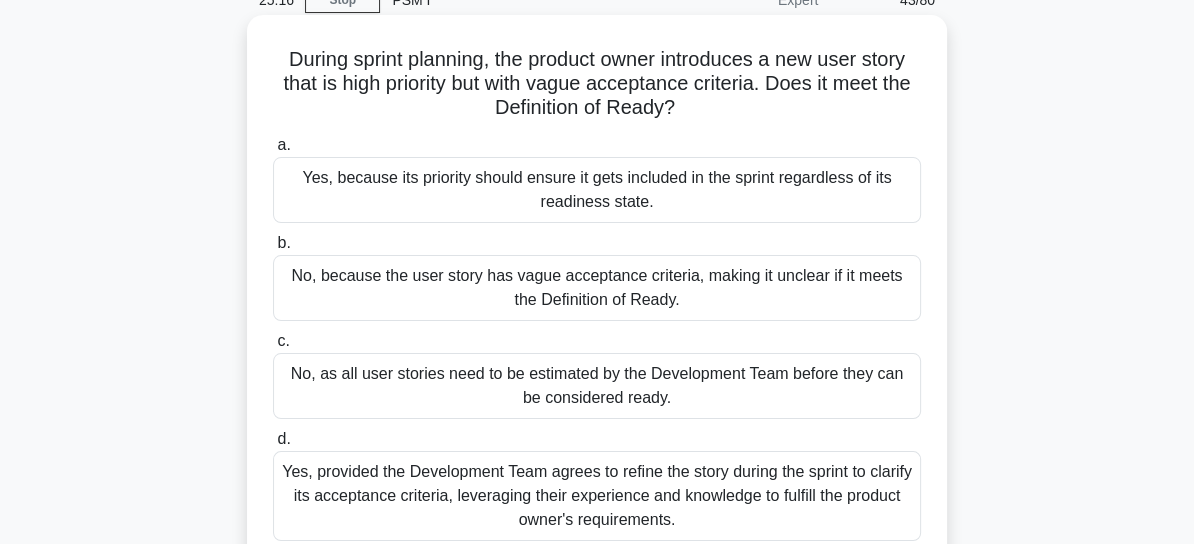 click on "No, as all user stories need to be estimated by the Development Team before they can be considered ready." at bounding box center (597, 386) 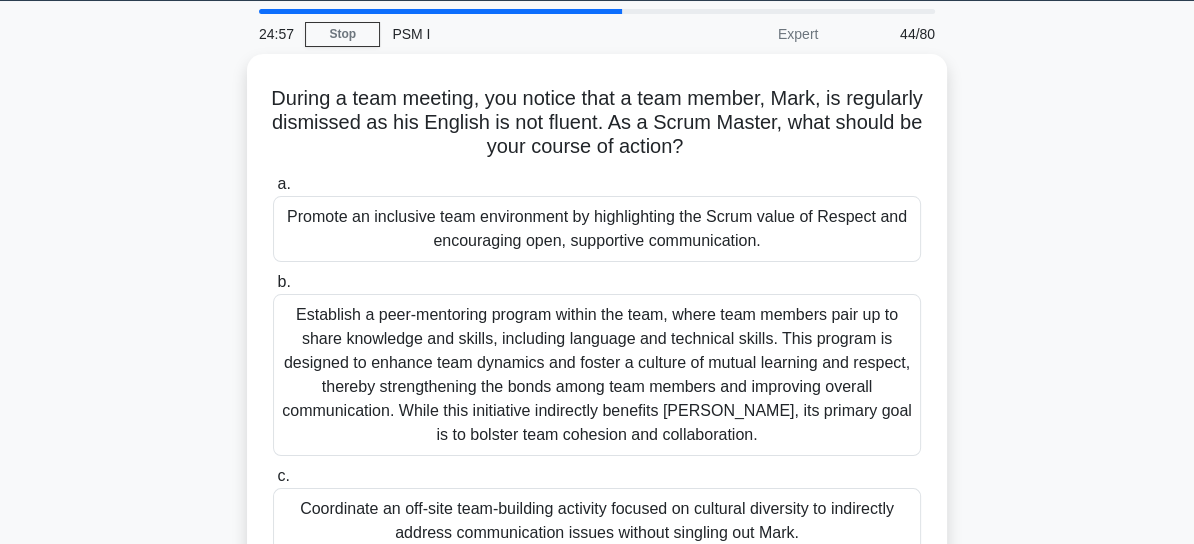 scroll, scrollTop: 59, scrollLeft: 0, axis: vertical 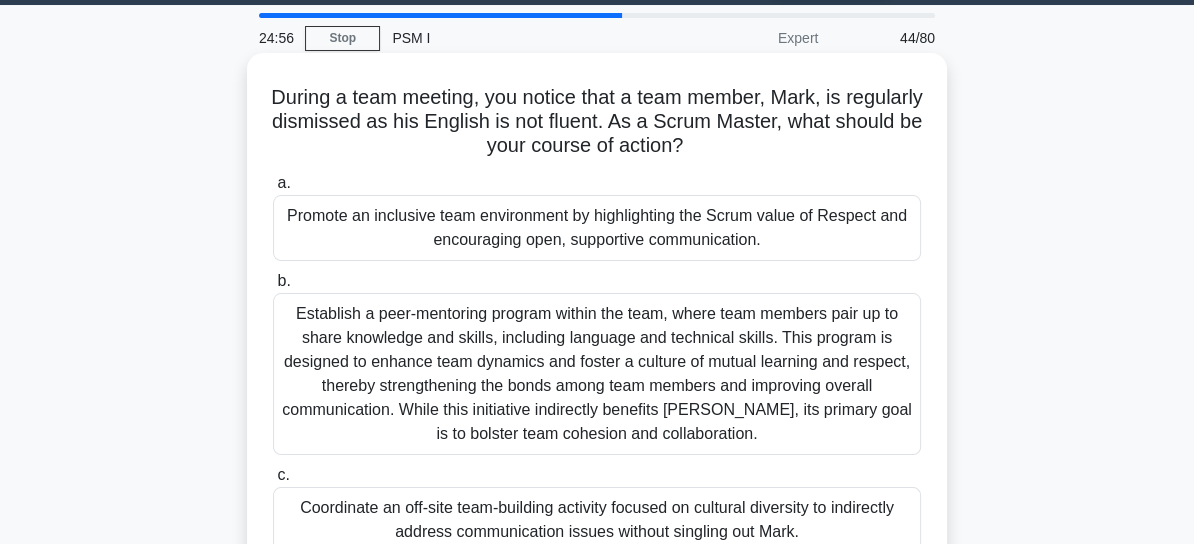 click on "Promote an inclusive team environment by highlighting the Scrum value of Respect and encouraging open, supportive communication." at bounding box center (597, 228) 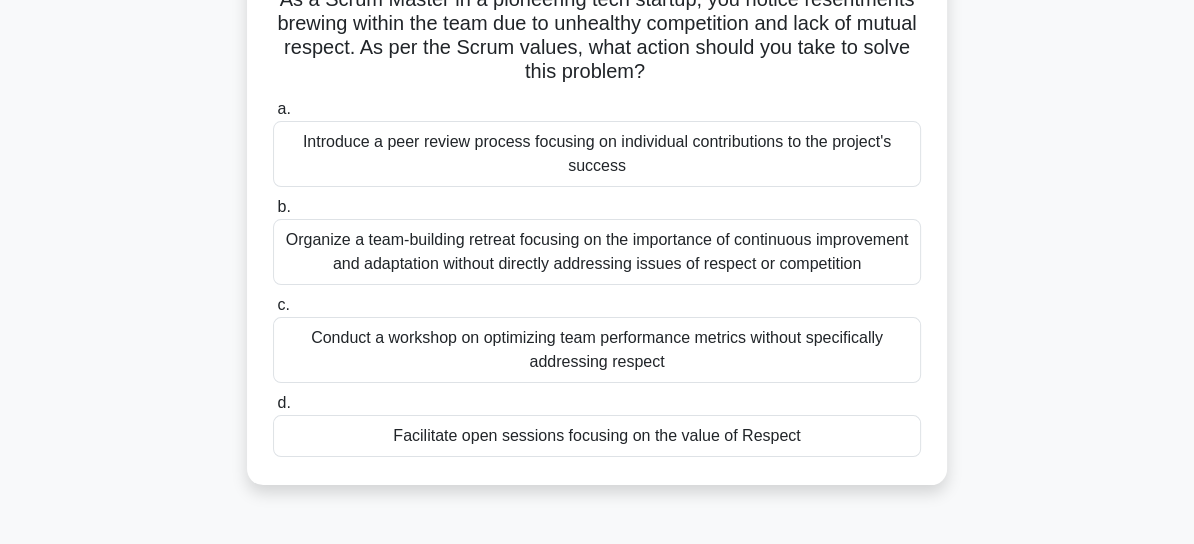 scroll, scrollTop: 160, scrollLeft: 0, axis: vertical 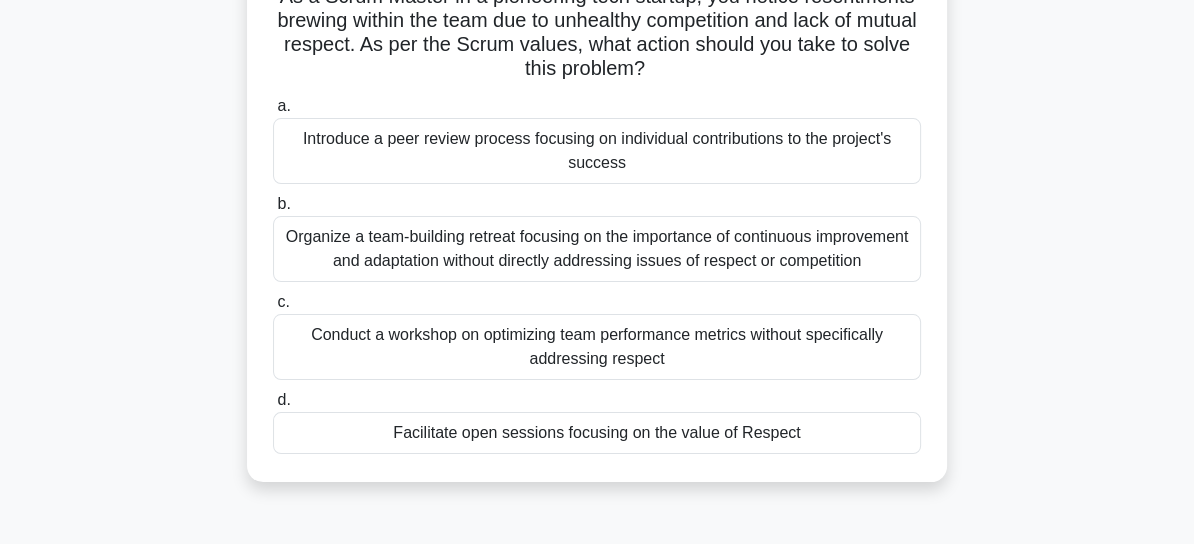 click on "Facilitate open sessions focusing on the value of Respect" at bounding box center [597, 433] 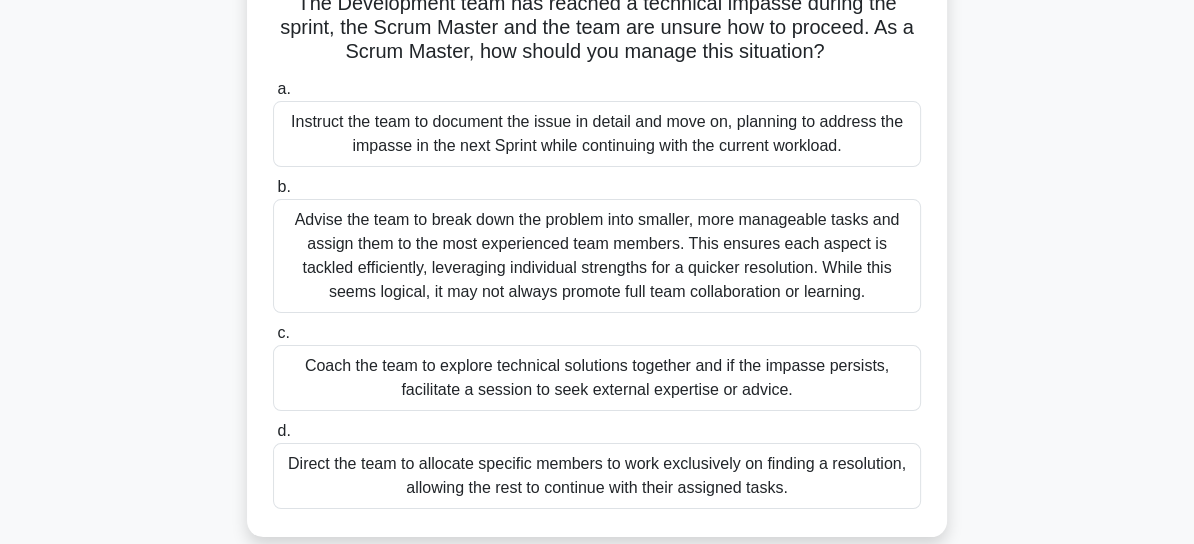scroll, scrollTop: 157, scrollLeft: 0, axis: vertical 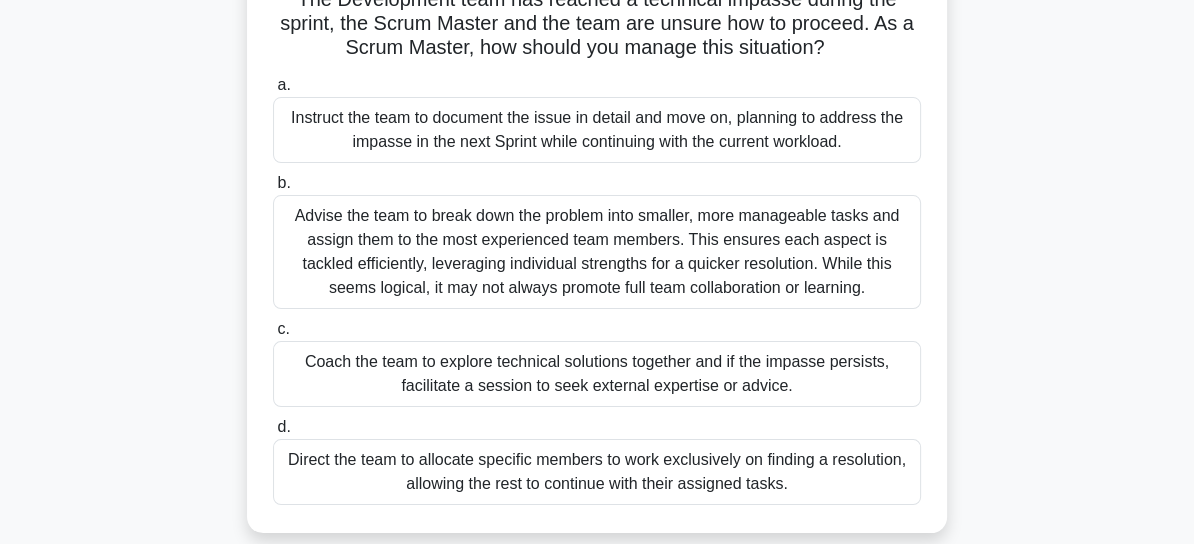 click on "Coach the team to explore technical solutions together and if the impasse persists, facilitate a session to seek external expertise or advice." at bounding box center (597, 374) 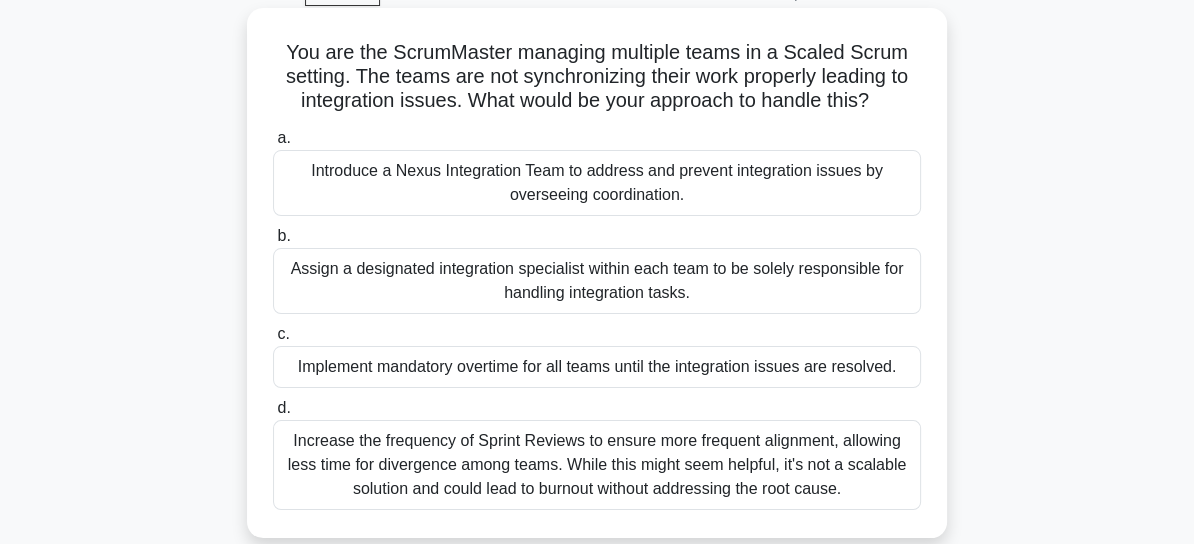 scroll, scrollTop: 103, scrollLeft: 0, axis: vertical 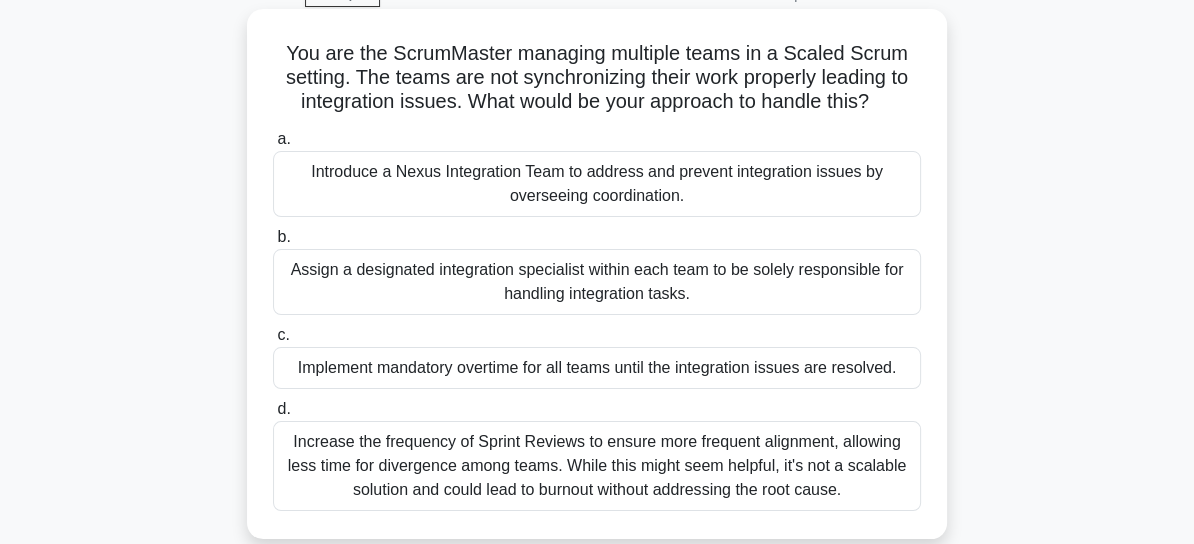 click on "Introduce a Nexus Integration Team to address and prevent integration issues by overseeing coordination." at bounding box center [597, 184] 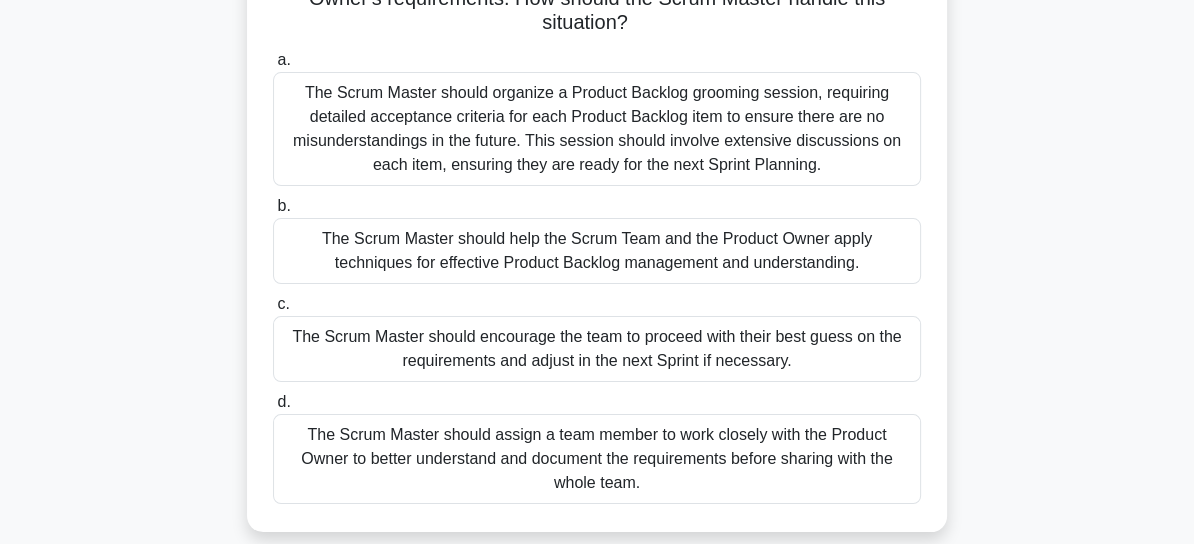 scroll, scrollTop: 205, scrollLeft: 0, axis: vertical 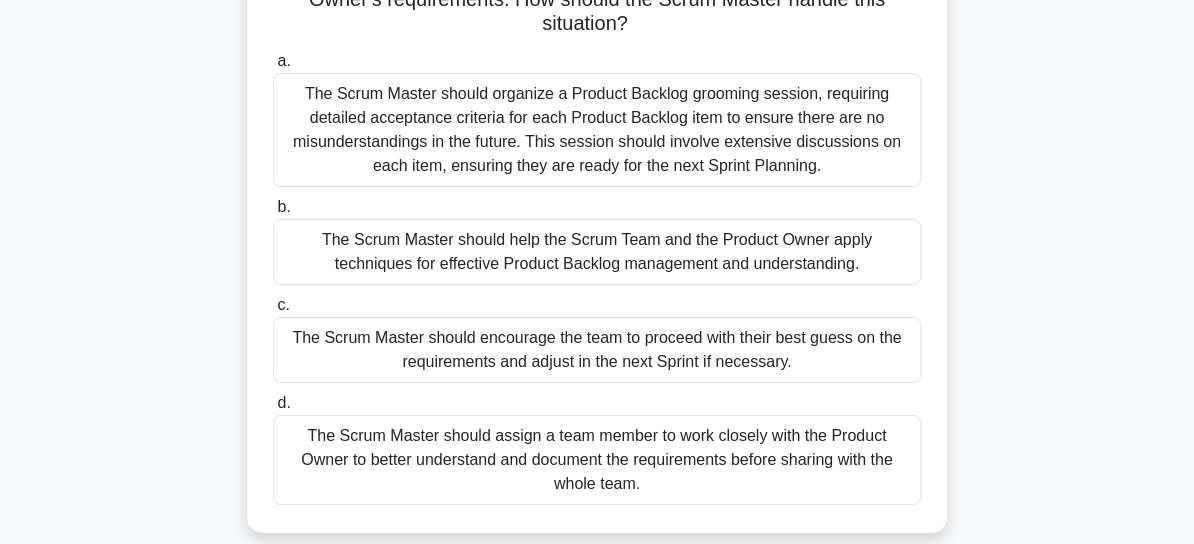 click on "The Scrum Master should help the Scrum Team and the Product Owner apply techniques for effective Product Backlog management and understanding." at bounding box center (597, 252) 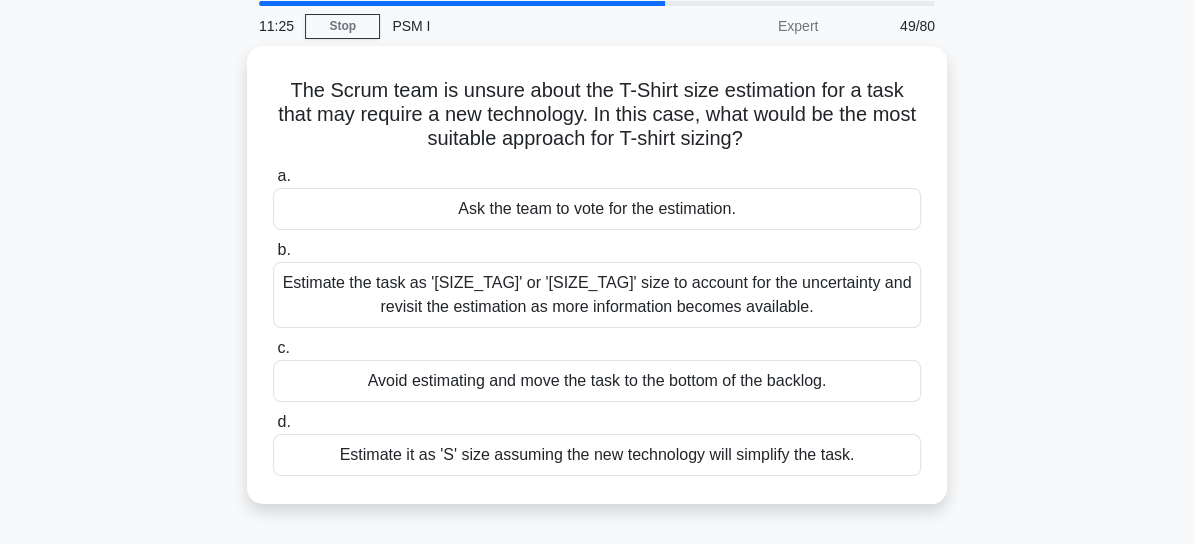 scroll, scrollTop: 70, scrollLeft: 0, axis: vertical 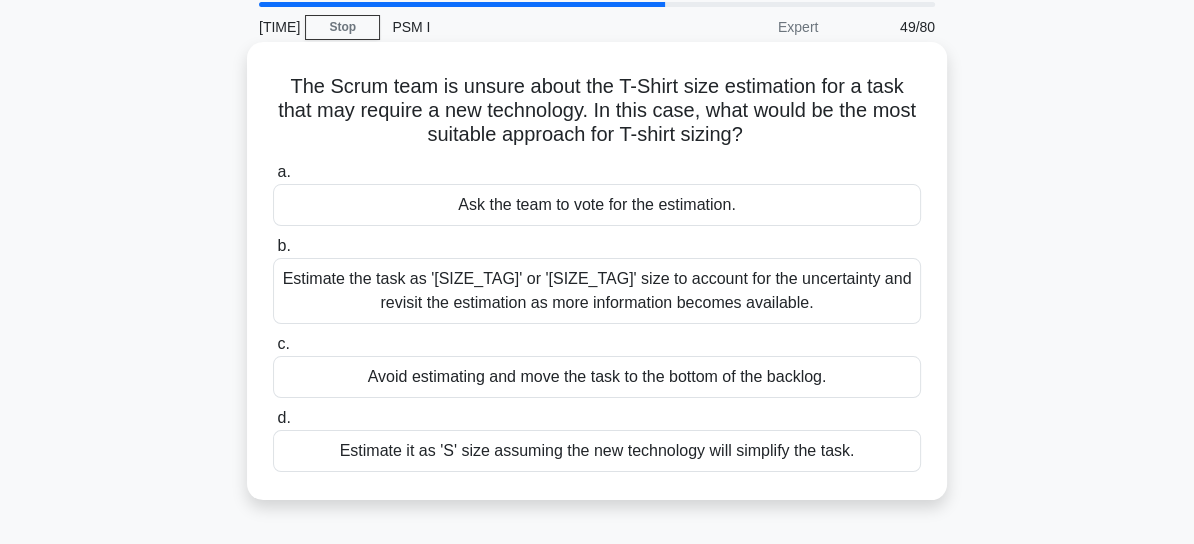 click on "Estimate the task as 'L' or 'XL' size to account for the uncertainty and revisit the estimation as more information becomes available." at bounding box center [597, 291] 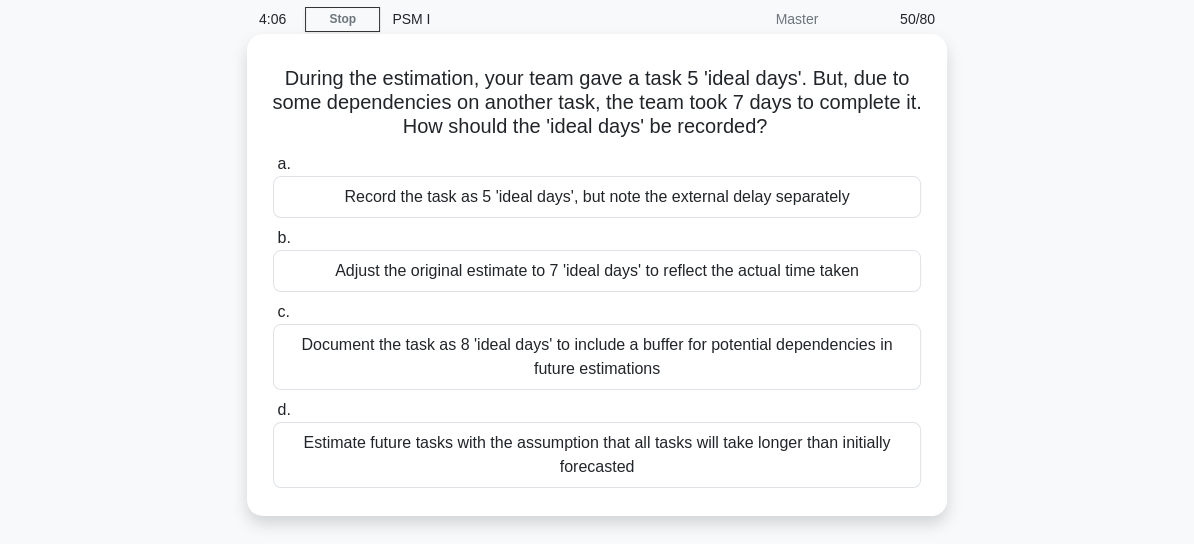 scroll, scrollTop: 67, scrollLeft: 0, axis: vertical 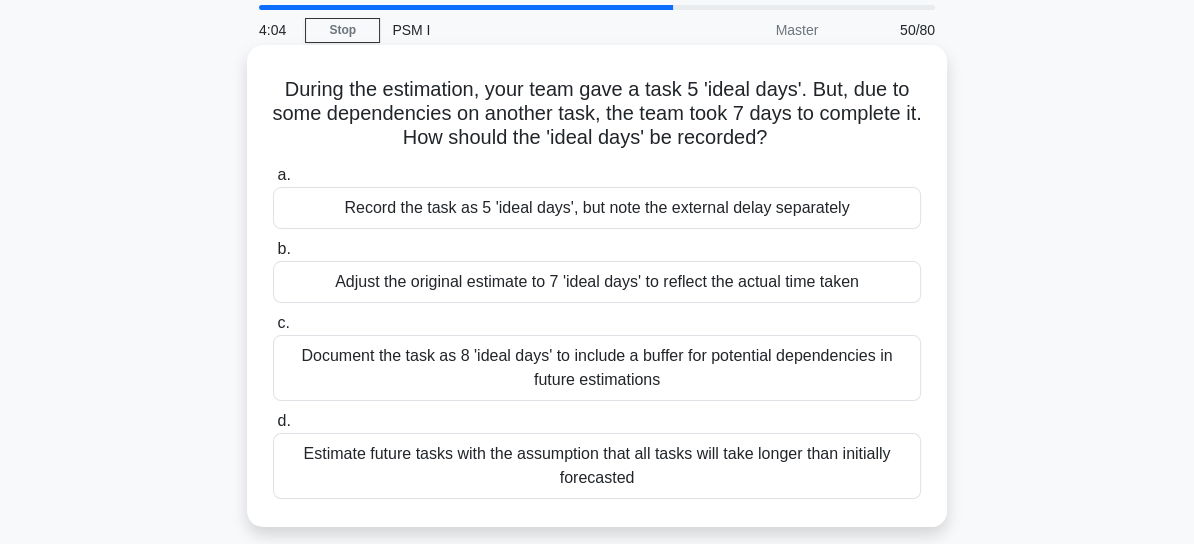 click on "Record the task as 5 'ideal days', but note the external delay separately" at bounding box center (597, 208) 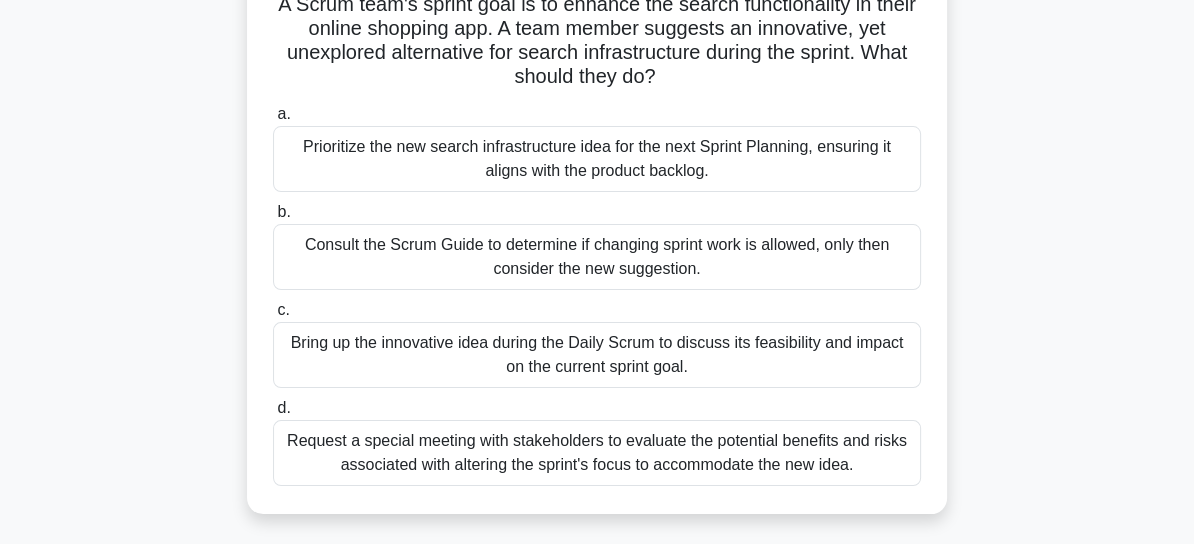 scroll, scrollTop: 201, scrollLeft: 0, axis: vertical 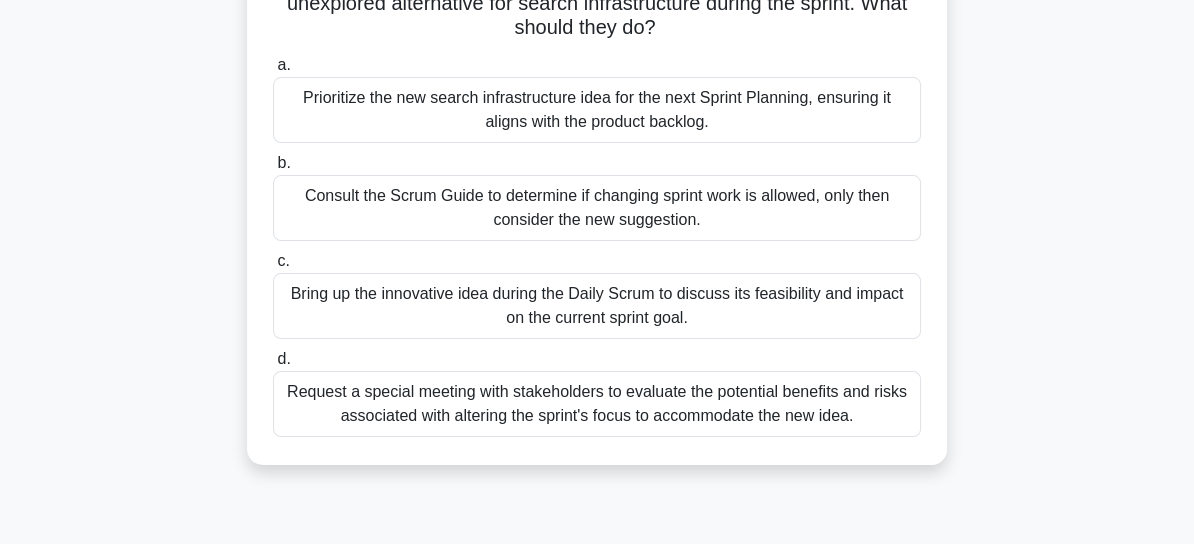 click on "Bring up the innovative idea during the Daily Scrum to discuss its feasibility and impact on the current sprint goal." at bounding box center (597, 306) 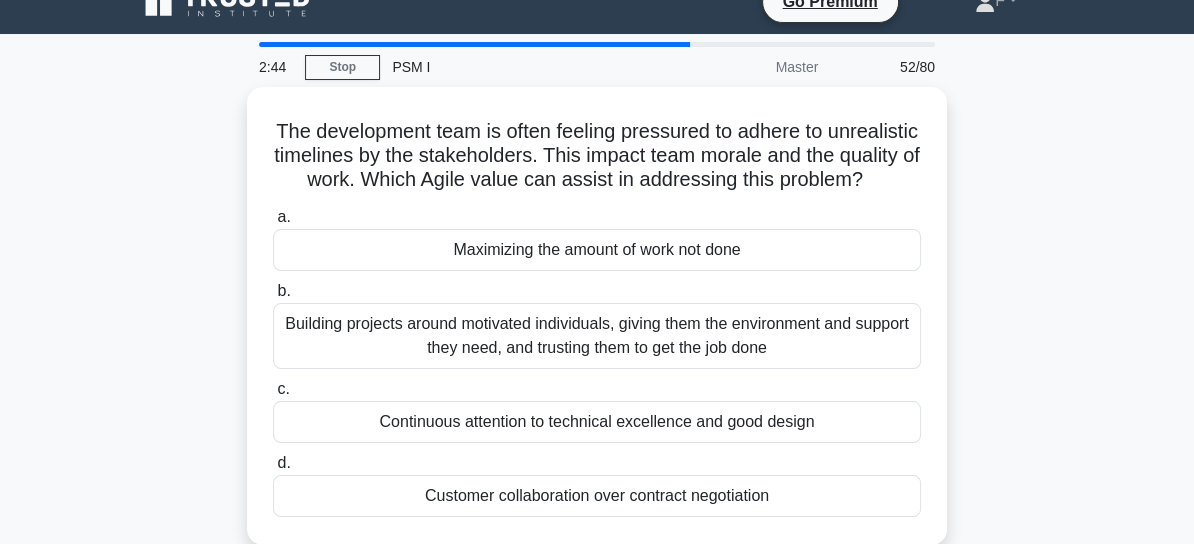 scroll, scrollTop: 30, scrollLeft: 0, axis: vertical 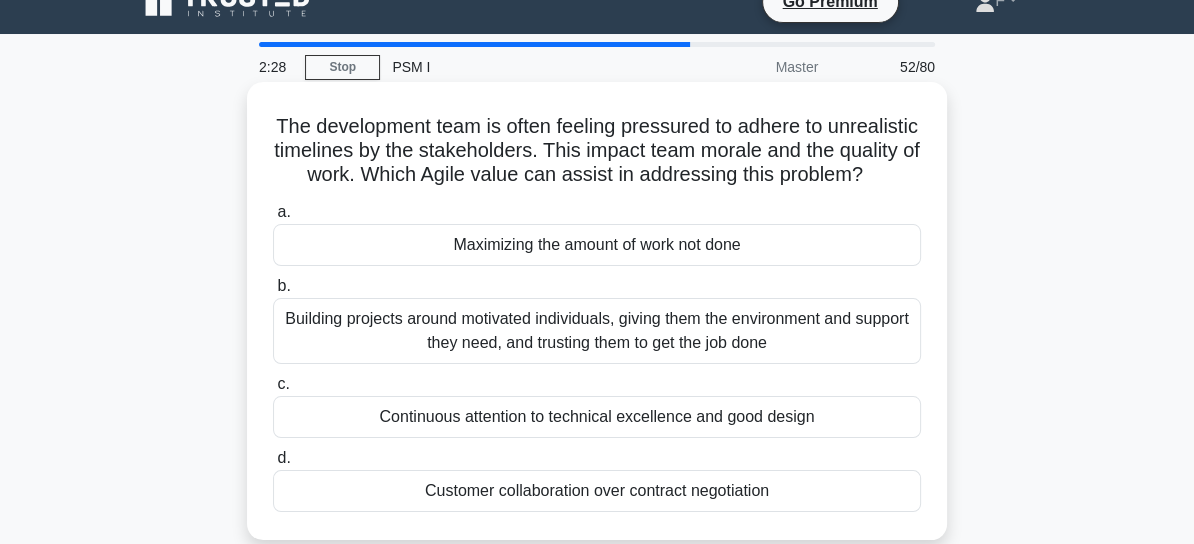 click on "Building projects around motivated individuals, giving them the environment and support they need, and trusting them to get the job done" at bounding box center [597, 331] 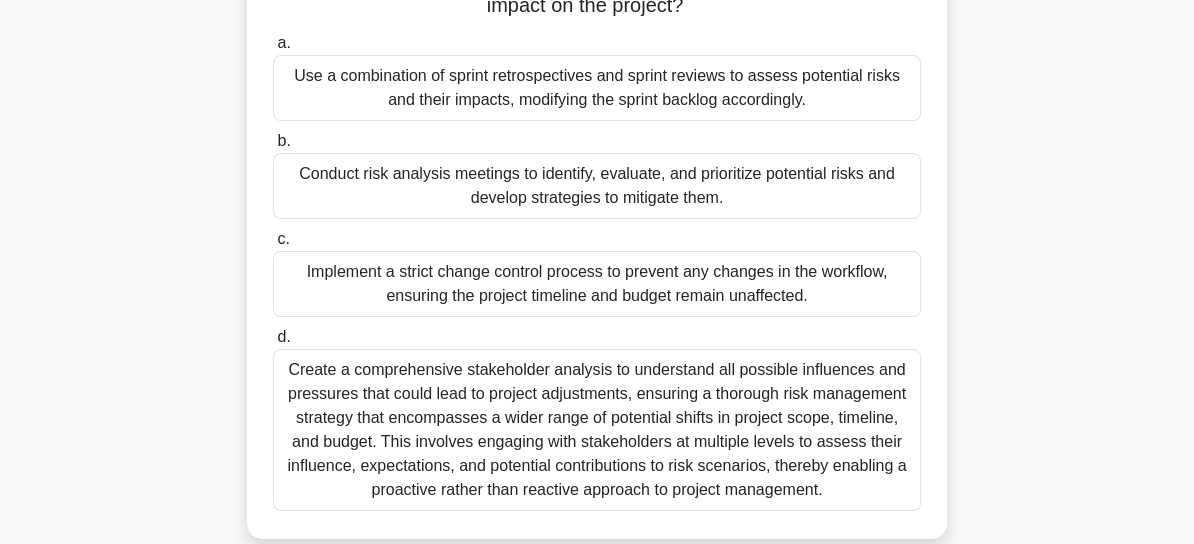 scroll, scrollTop: 253, scrollLeft: 0, axis: vertical 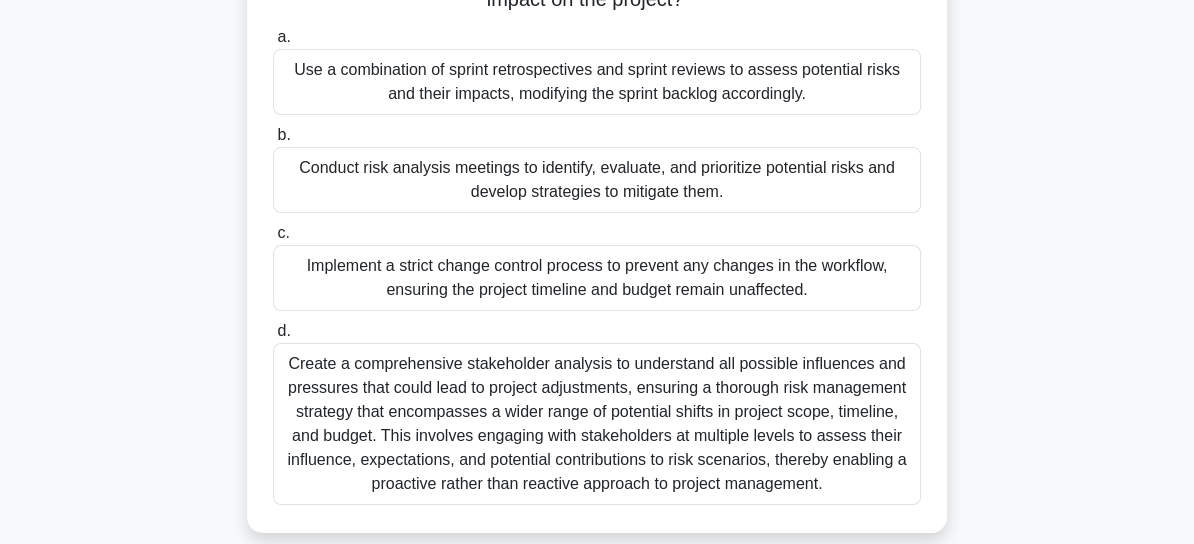 click on "Create a comprehensive stakeholder analysis to understand all possible influences and pressures that could lead to project adjustments, ensuring a thorough risk management strategy that encompasses a wider range of potential shifts in project scope, timeline, and budget. This involves engaging with stakeholders at multiple levels to assess their influence, expectations, and potential contributions to risk scenarios, thereby enabling a proactive rather than reactive approach to project management." at bounding box center (597, 424) 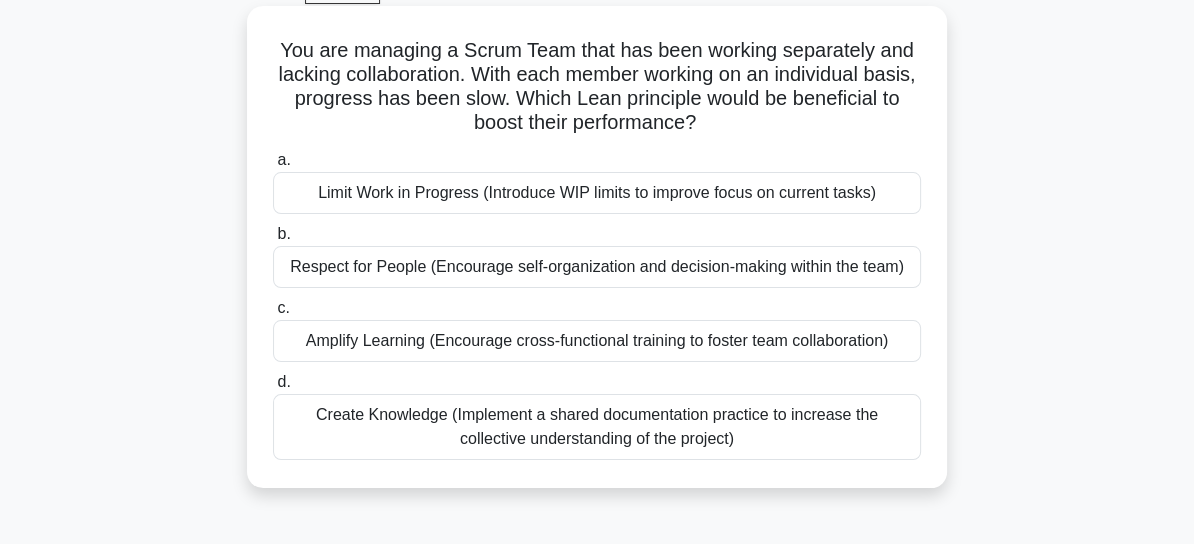 scroll, scrollTop: 102, scrollLeft: 0, axis: vertical 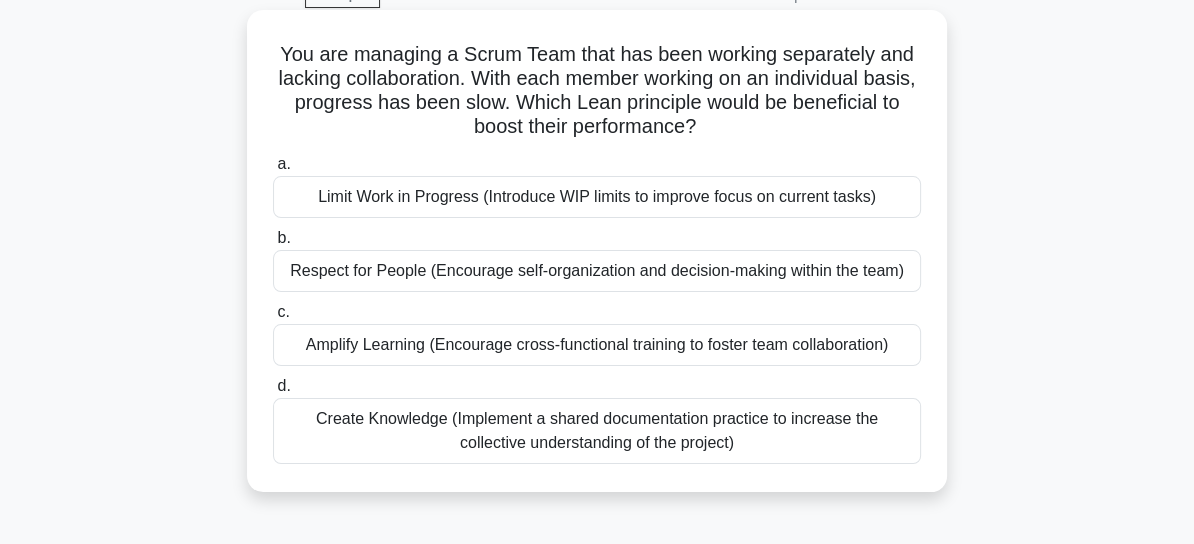 click on "Create Knowledge (Implement a shared documentation practice to increase the collective understanding of the project)" at bounding box center [597, 431] 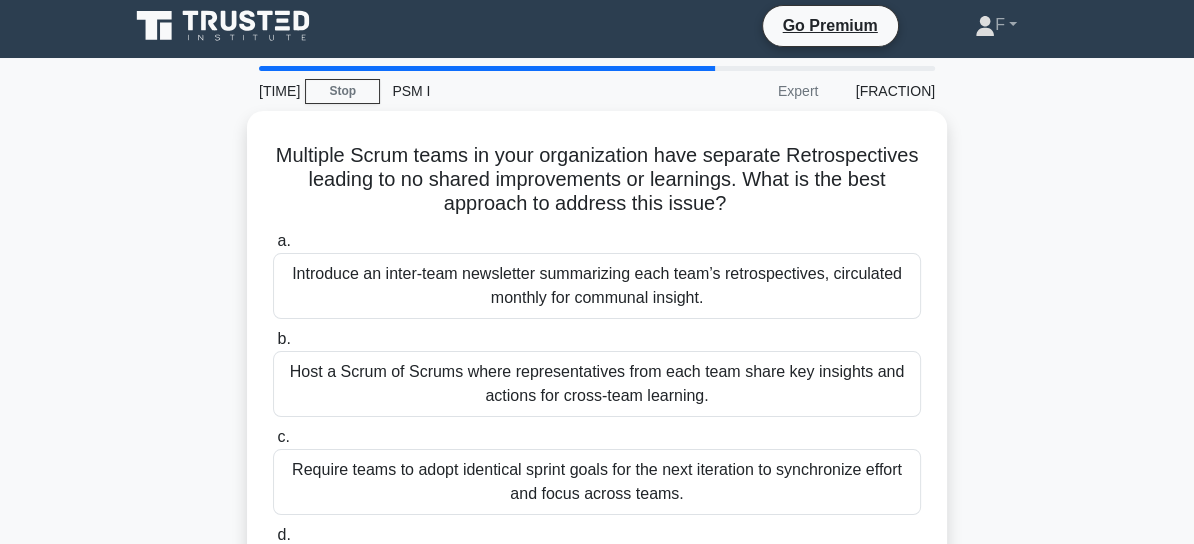 scroll, scrollTop: 0, scrollLeft: 0, axis: both 